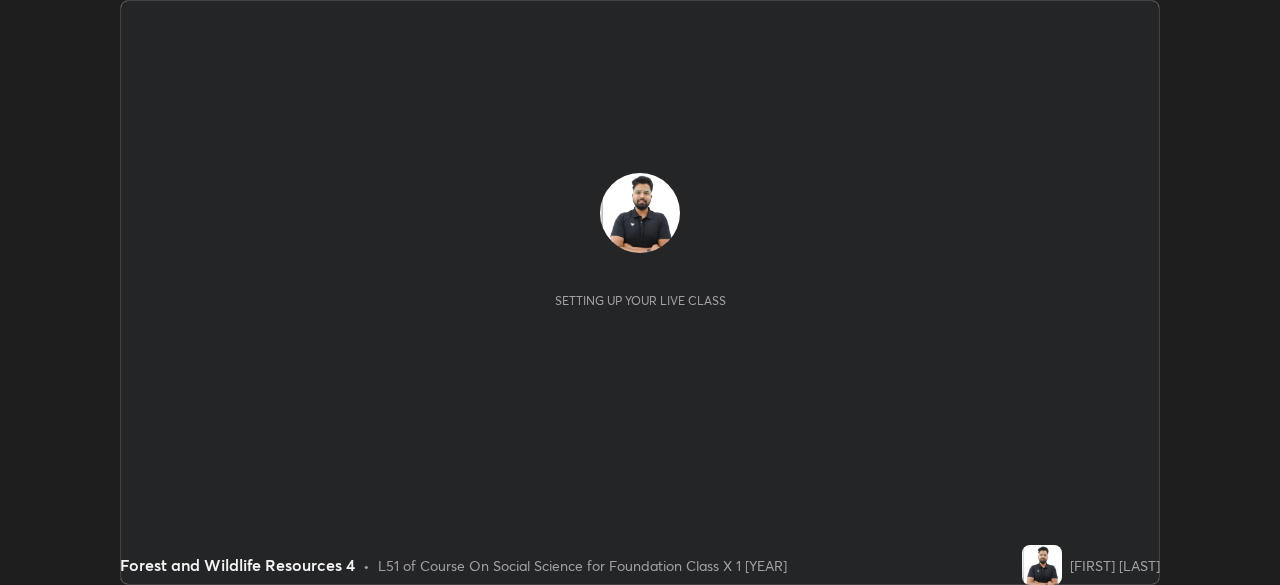 scroll, scrollTop: 0, scrollLeft: 0, axis: both 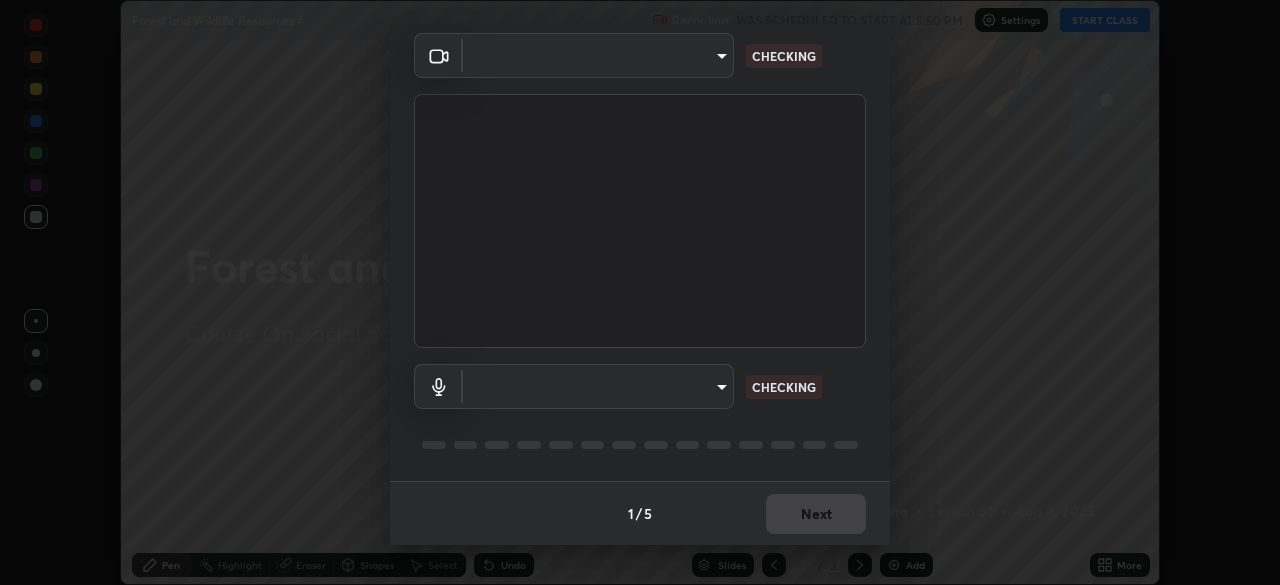 type on "85224a5ddb1d7c473c8089fb73f01f25a8fb598abb9b0335bd4e39e439134962" 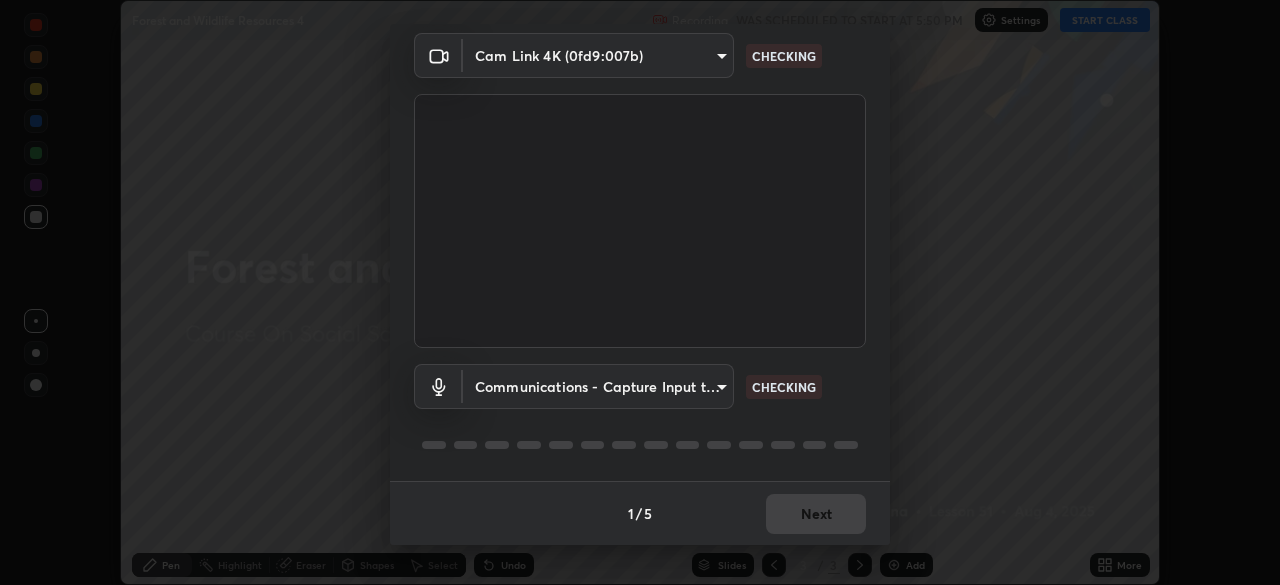 click on "Erase all Forest and Wildlife Resources 4 Recording WAS SCHEDULED TO START AT  5:50 PM Settings START CLASS Setting up your live class Forest and Wildlife Resources 4 • L51 of Course On Social Science for Foundation Class X 1 [YEAR] [FIRST] [LAST] Pen Highlight Eraser Shapes Select Undo Slides 3 / 3 Add More No doubts shared Encourage your learners to ask a doubt for better clarity Report an issue Reason for reporting Buffering Chat not working Audio - Video sync issue Educator video quality low ​ Attach an image Report Media settings Cam Link 4K (0fd9:007b) [HASH] CHECKING Communications - Capture Input terminal (Digital Array MIC) communications CHECKING 1 / 5 Next" at bounding box center [640, 292] 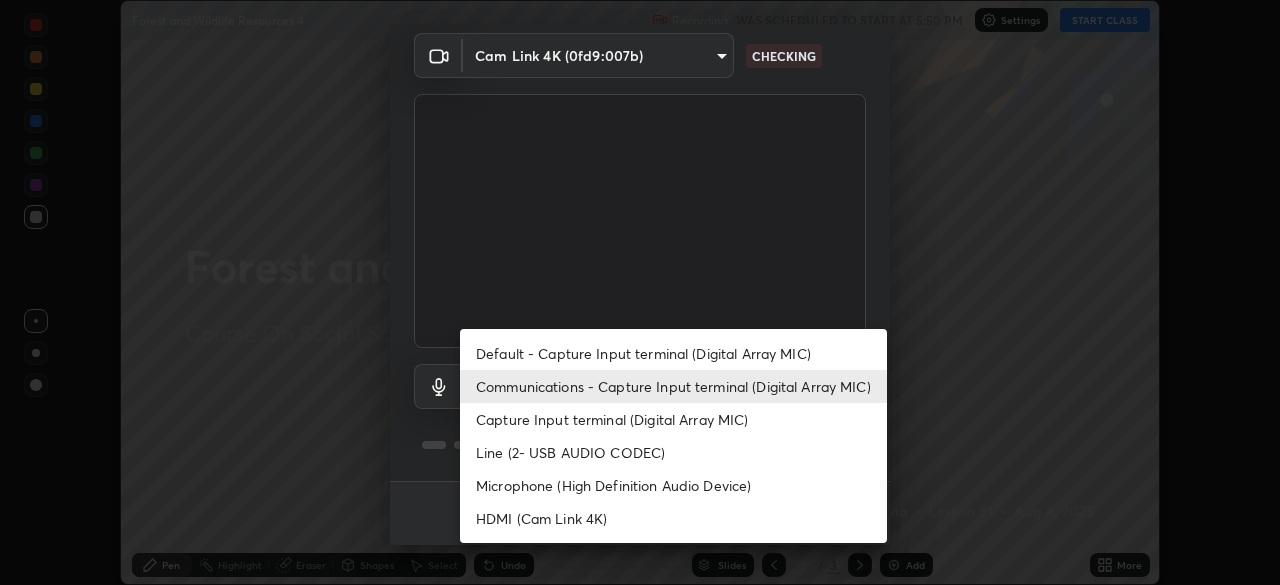 click on "Default - Capture Input terminal (Digital Array MIC)" at bounding box center [673, 353] 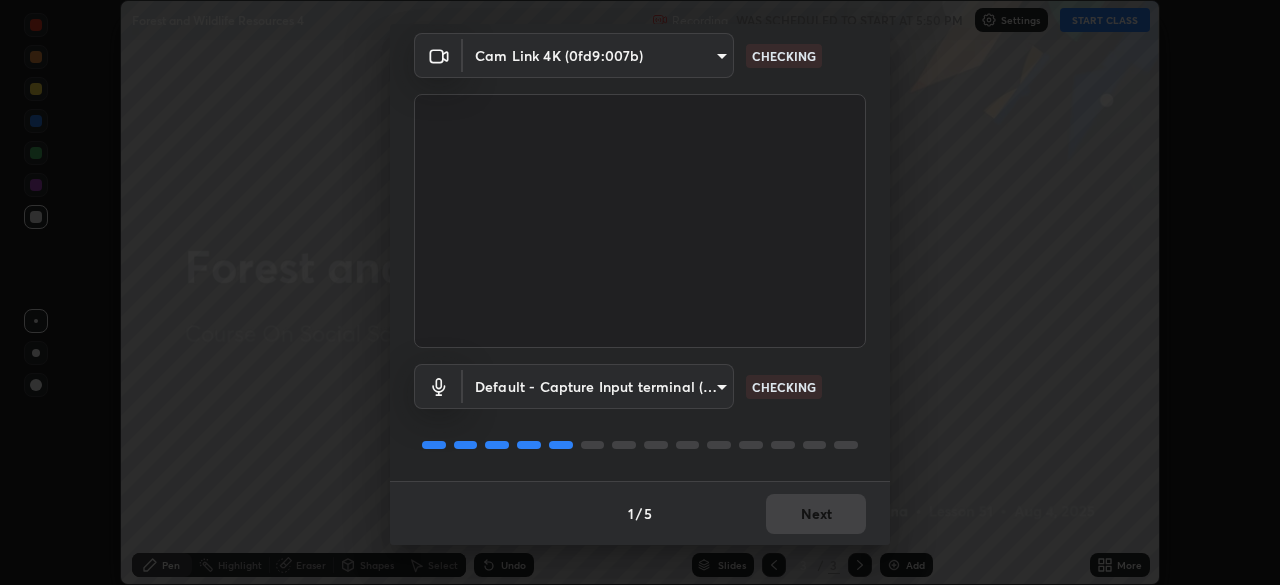 click on "Media settings Cam Link 4K (0fd9:007b) [HASH] CHECKING Default - Capture Input terminal (Digital Array MIC) default CHECKING 1 / 5 Next" at bounding box center (640, 292) 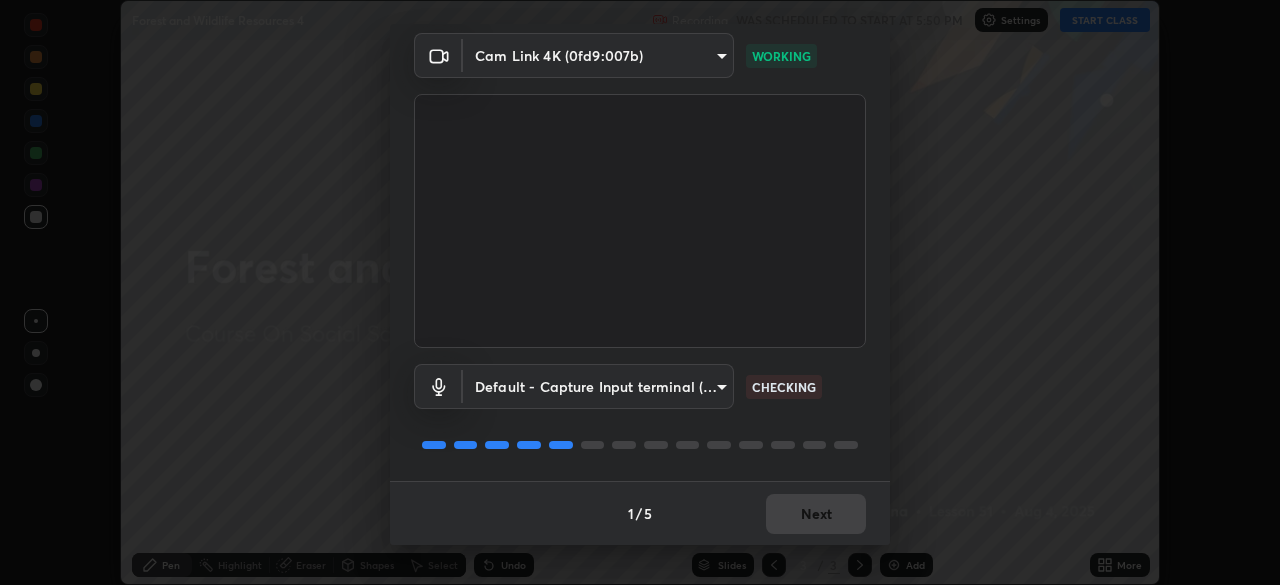 click on "Media settings Cam Link 4K (0fd9:007b) [HASH] WORKING Default - Capture Input terminal (Digital Array MIC) default CHECKING 1 / 5 Next" at bounding box center [640, 292] 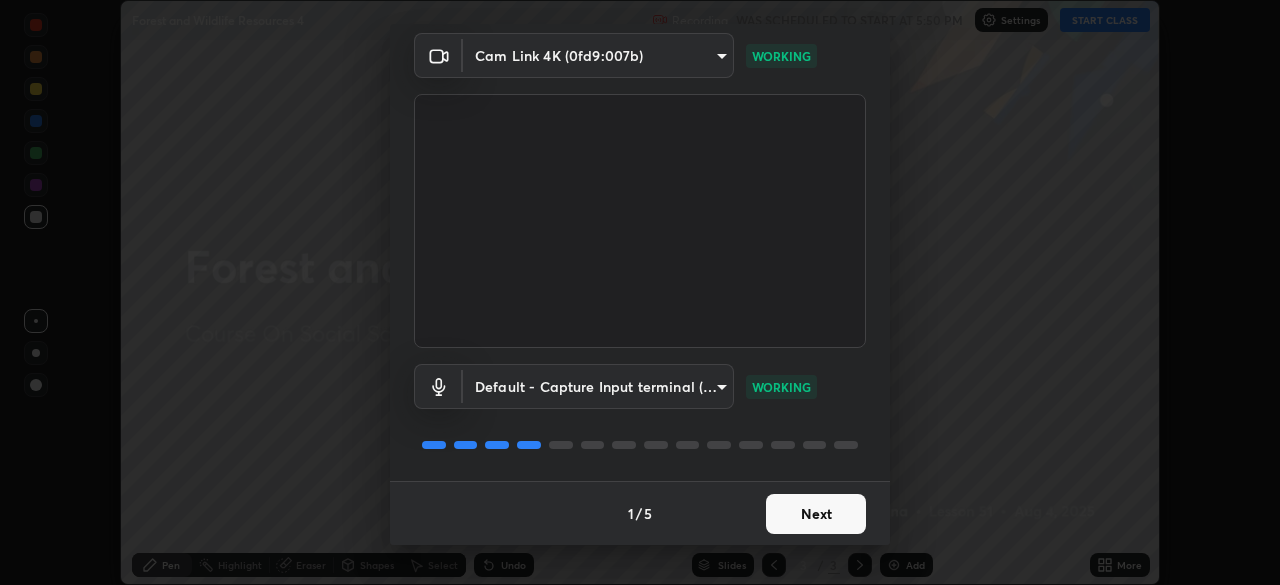 click on "Next" at bounding box center (816, 514) 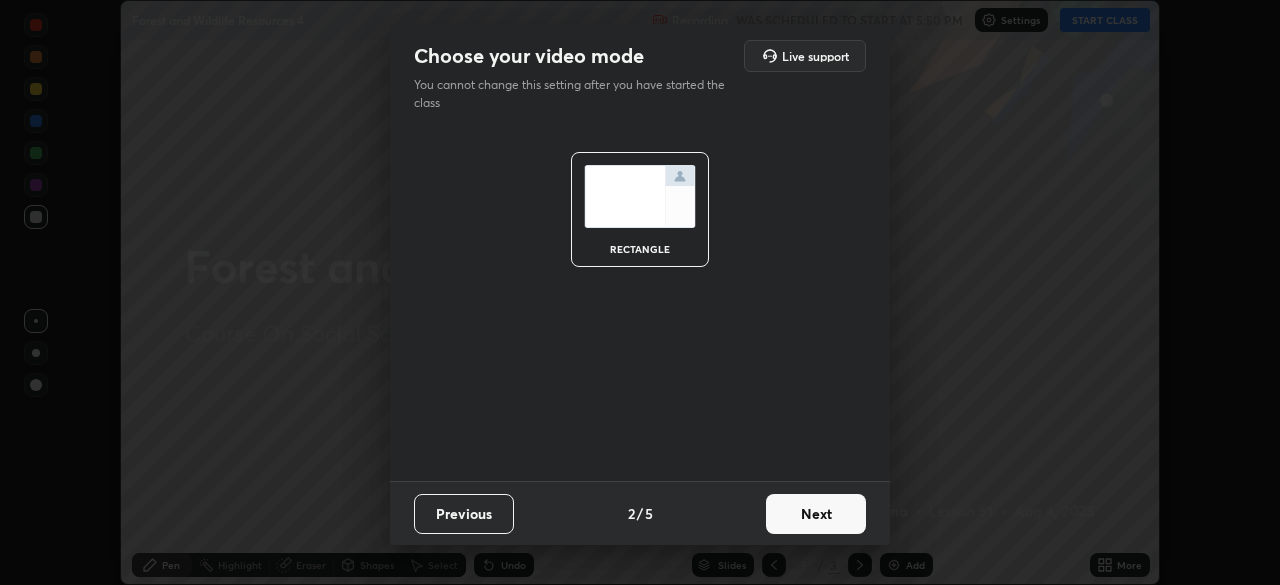 click on "Next" at bounding box center [816, 514] 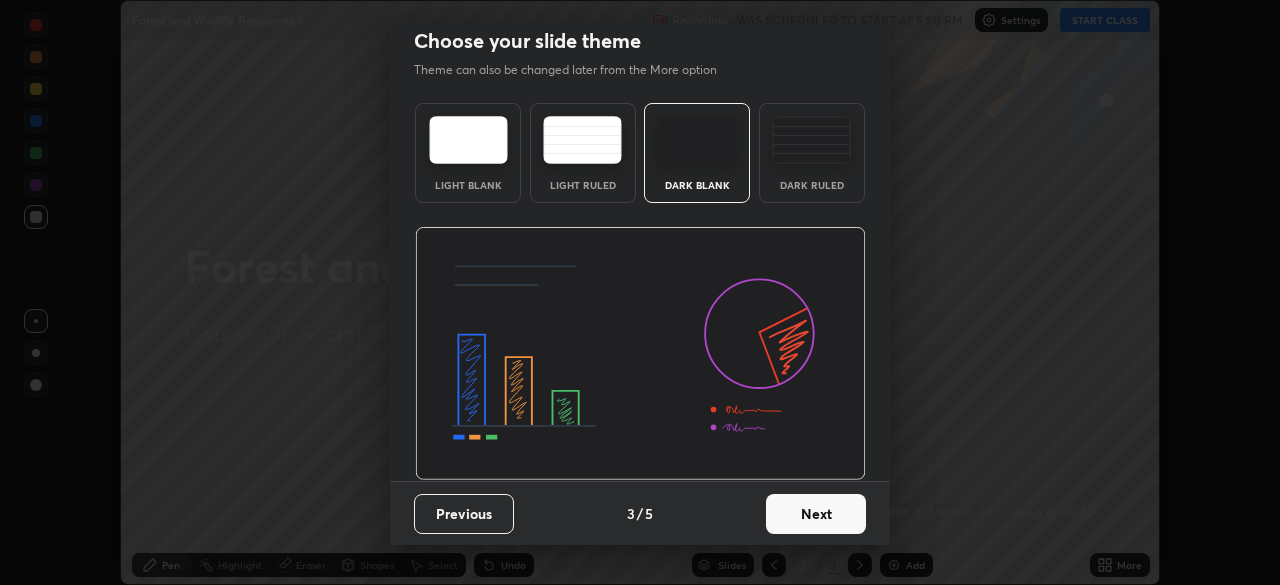 scroll, scrollTop: 0, scrollLeft: 0, axis: both 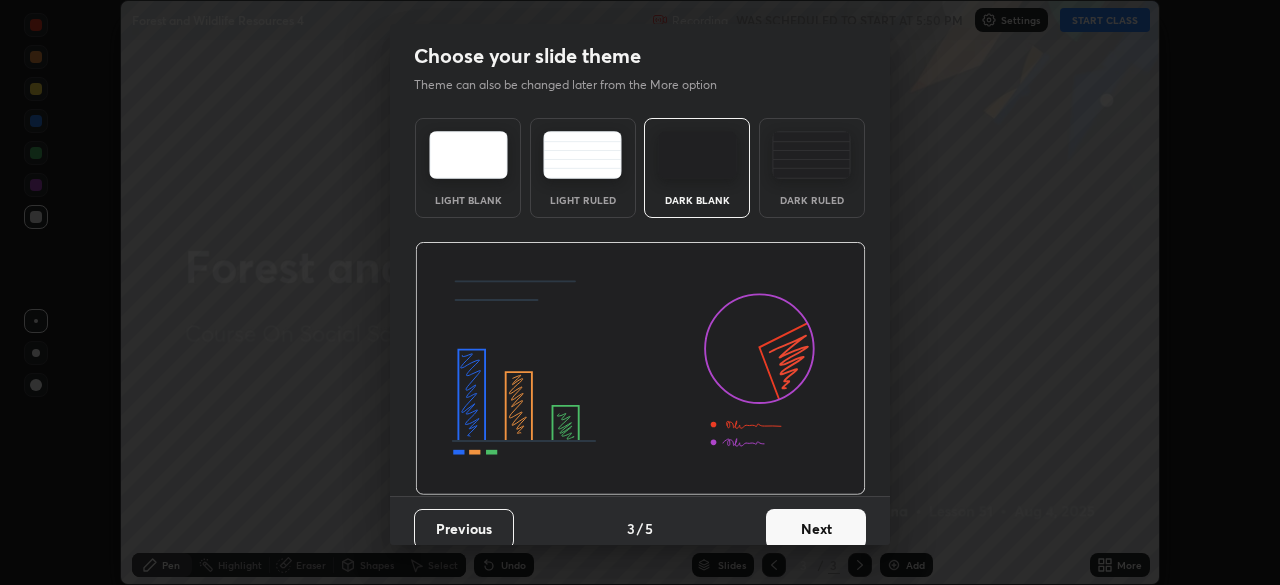 click on "Next" at bounding box center [816, 529] 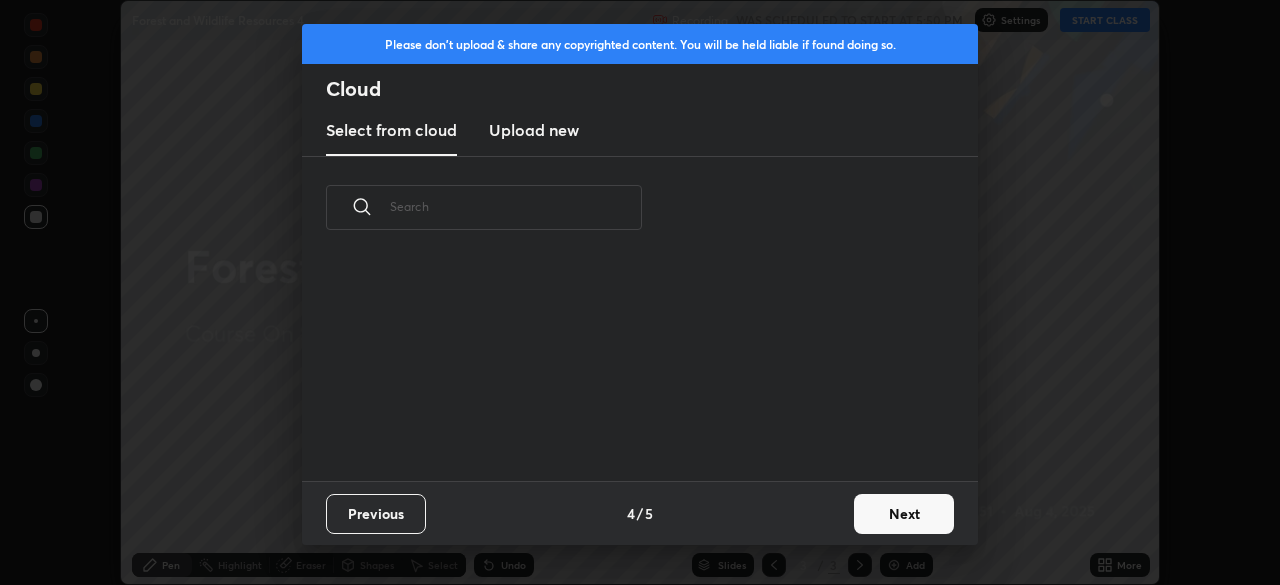 click on "Next" at bounding box center (904, 514) 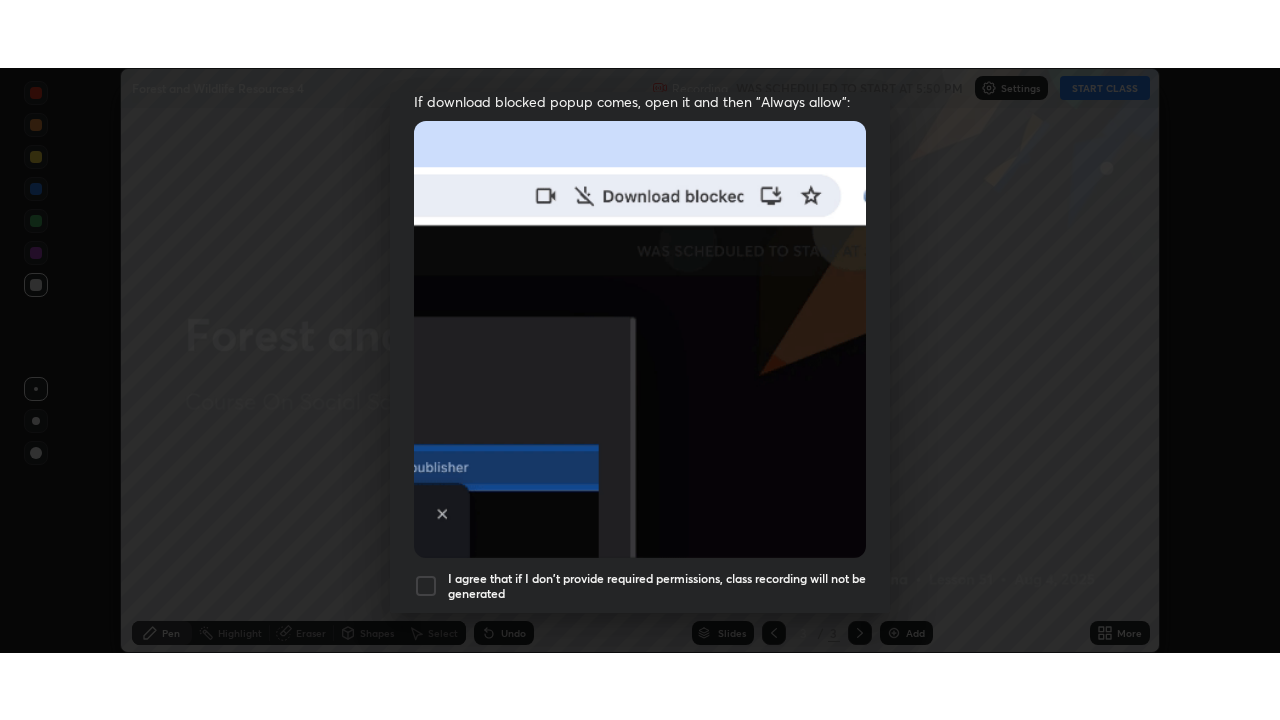 scroll, scrollTop: 479, scrollLeft: 0, axis: vertical 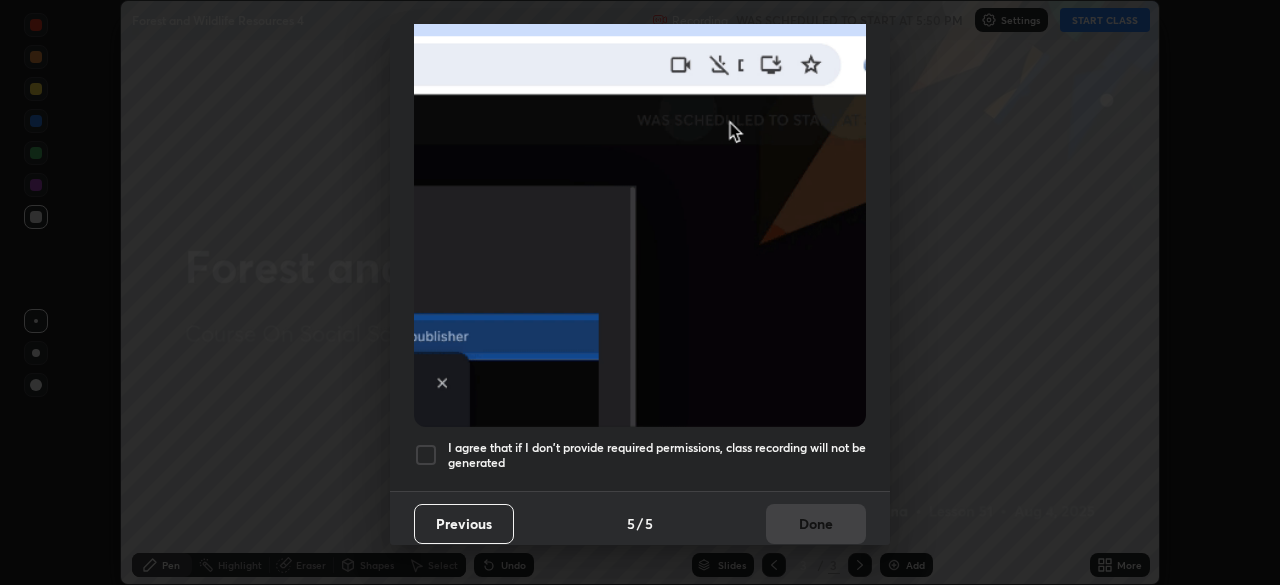 click at bounding box center (426, 455) 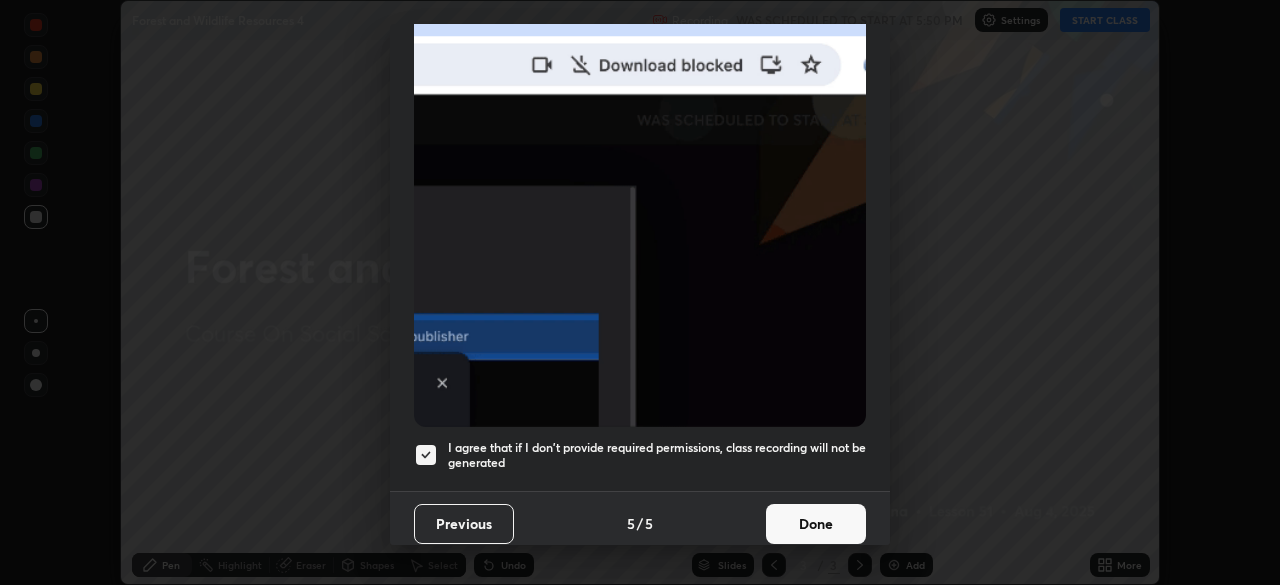 click on "Done" at bounding box center (816, 524) 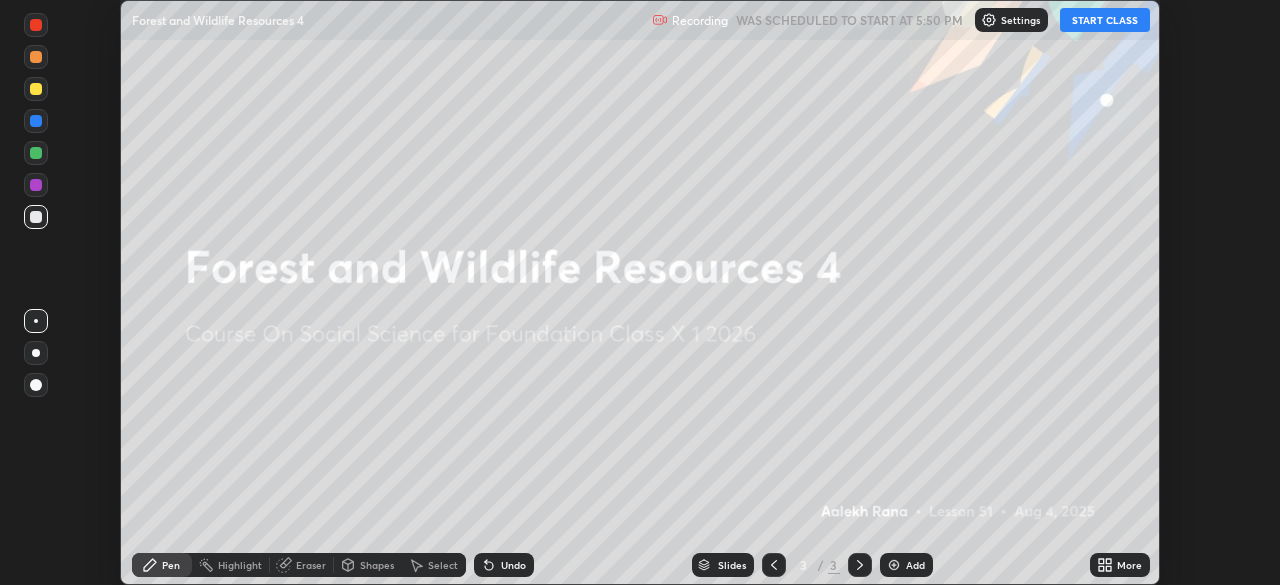 click on "START CLASS" at bounding box center (1105, 20) 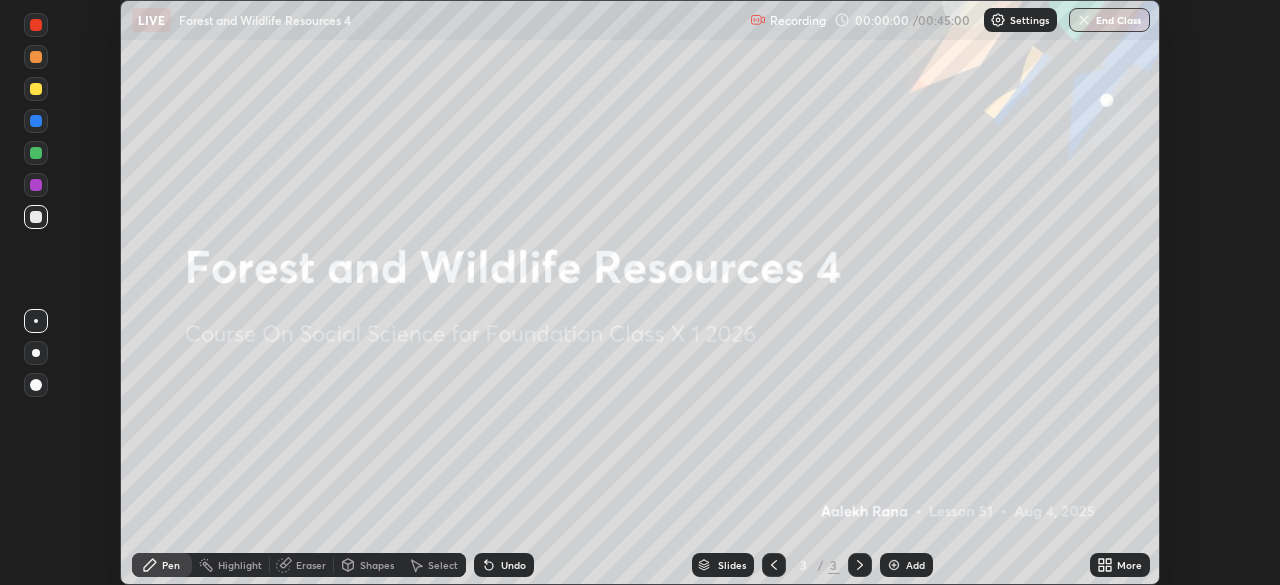 click on "More" at bounding box center (1120, 565) 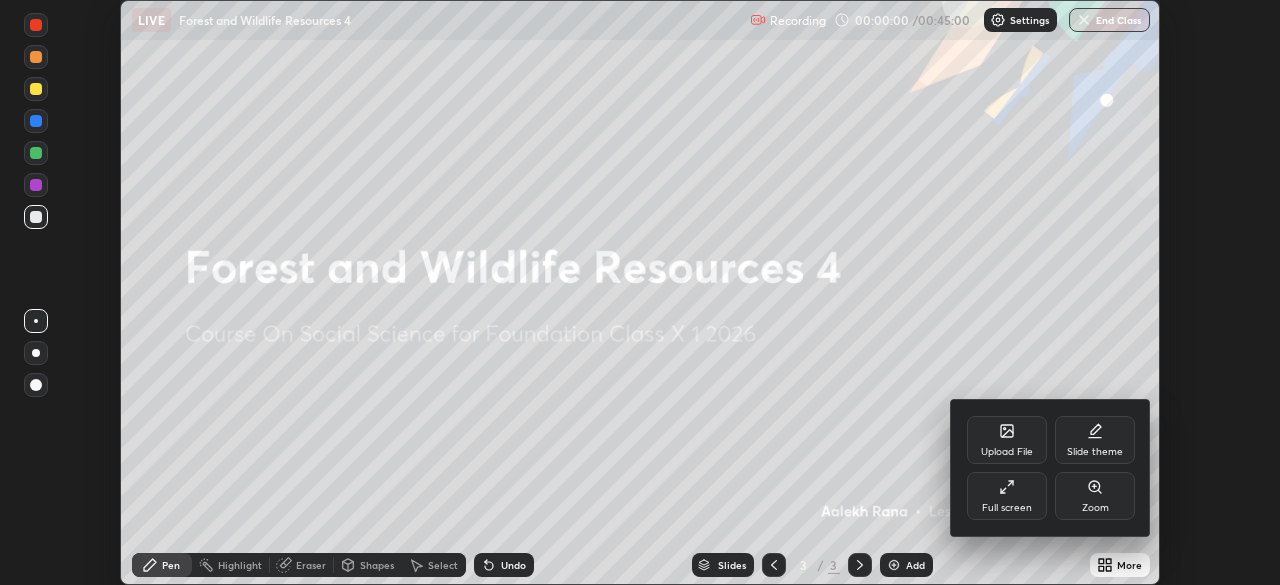 click 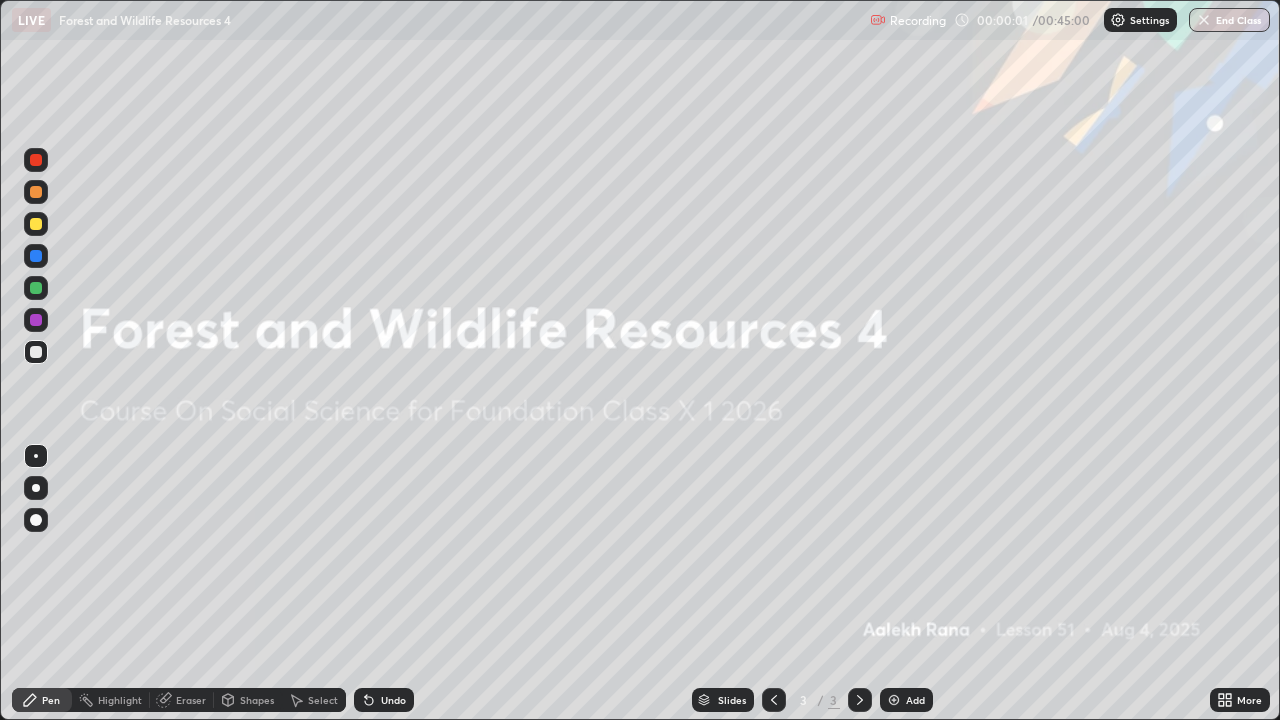 scroll, scrollTop: 99280, scrollLeft: 98720, axis: both 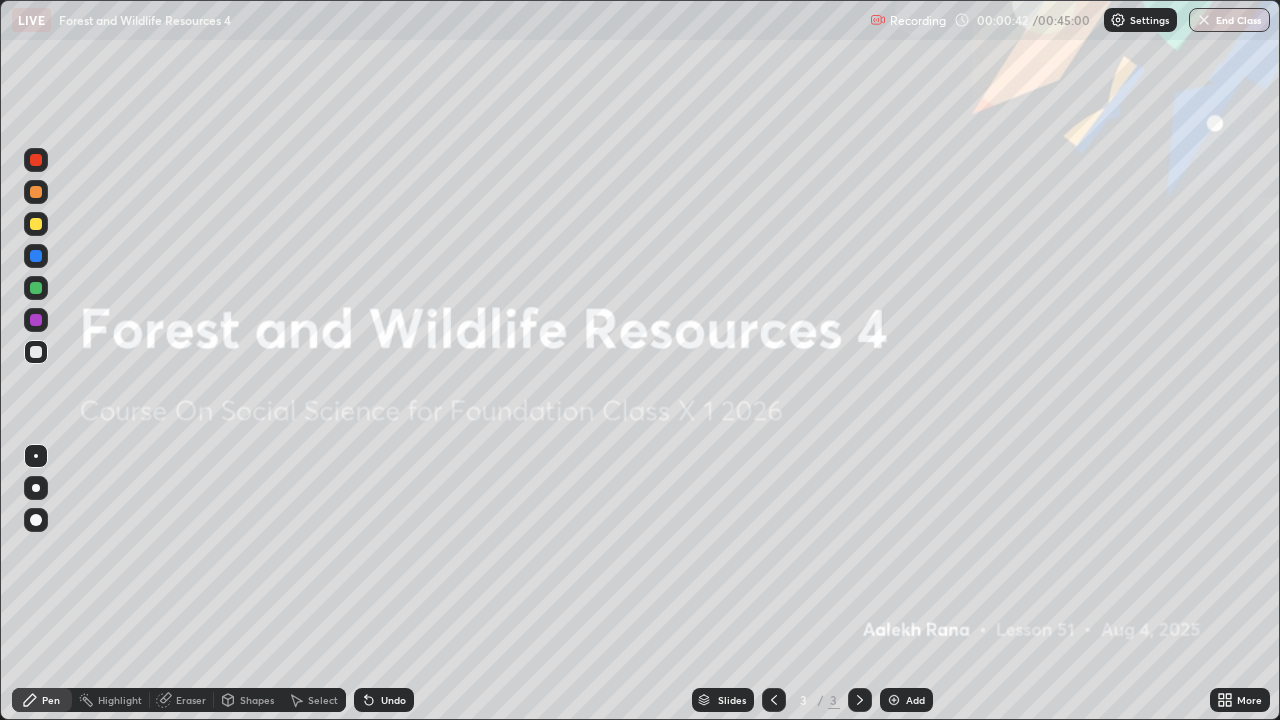 click on "Add" at bounding box center (906, 700) 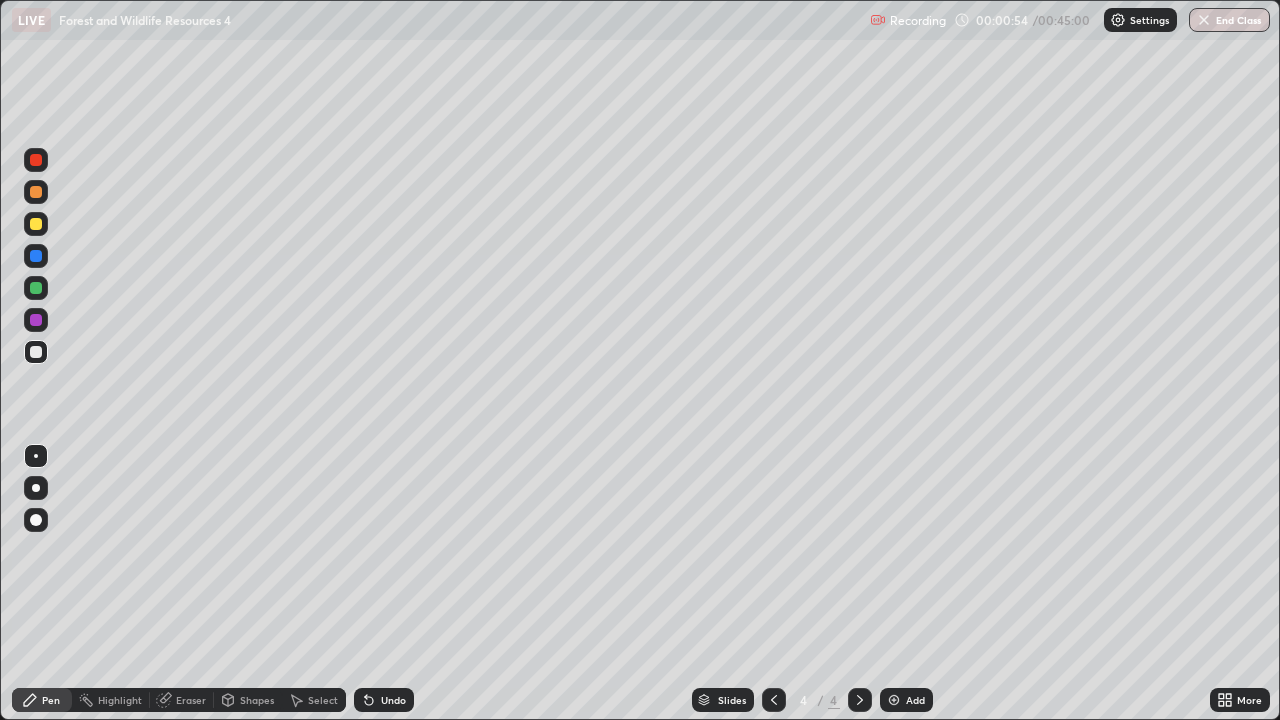click 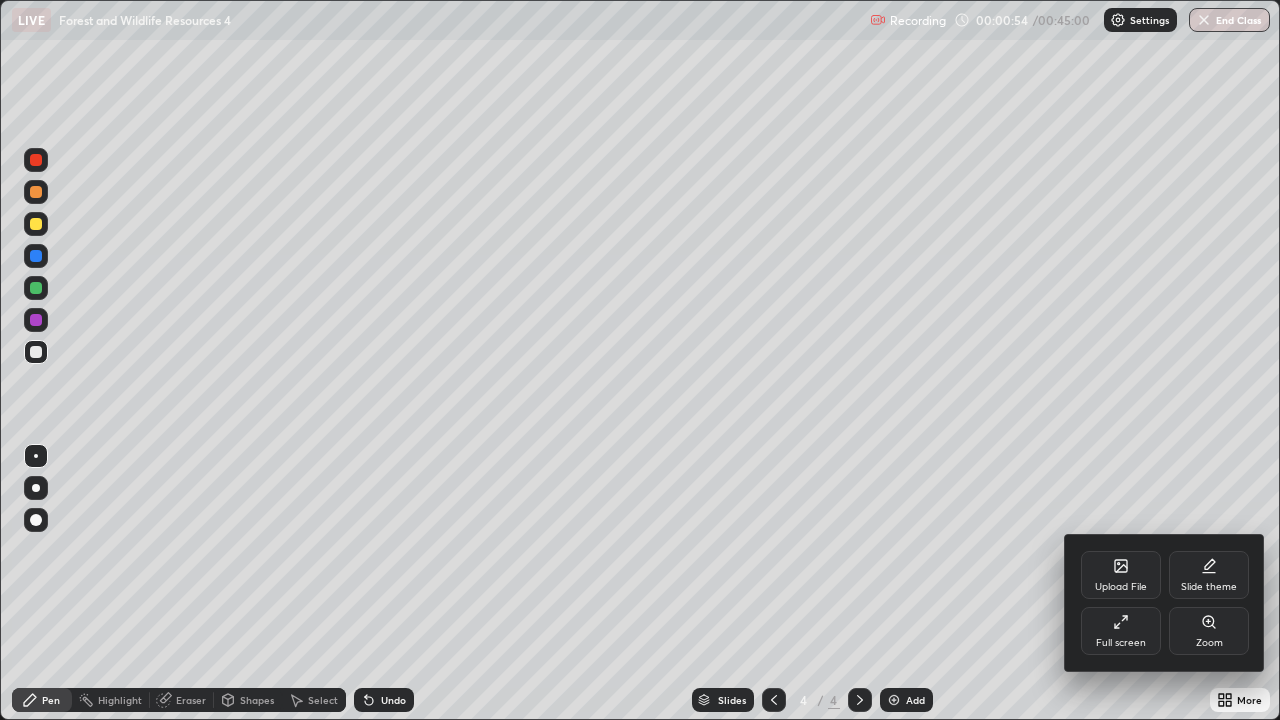 click on "Upload File" at bounding box center (1121, 587) 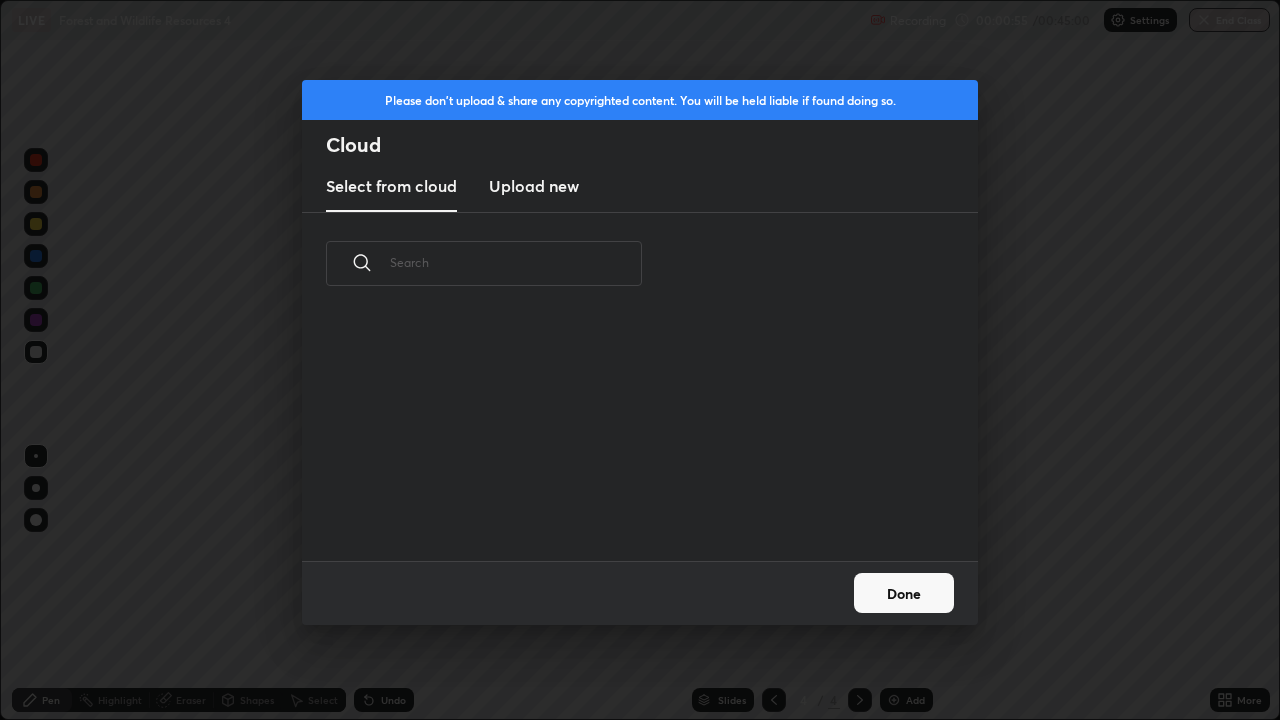 scroll, scrollTop: 7, scrollLeft: 11, axis: both 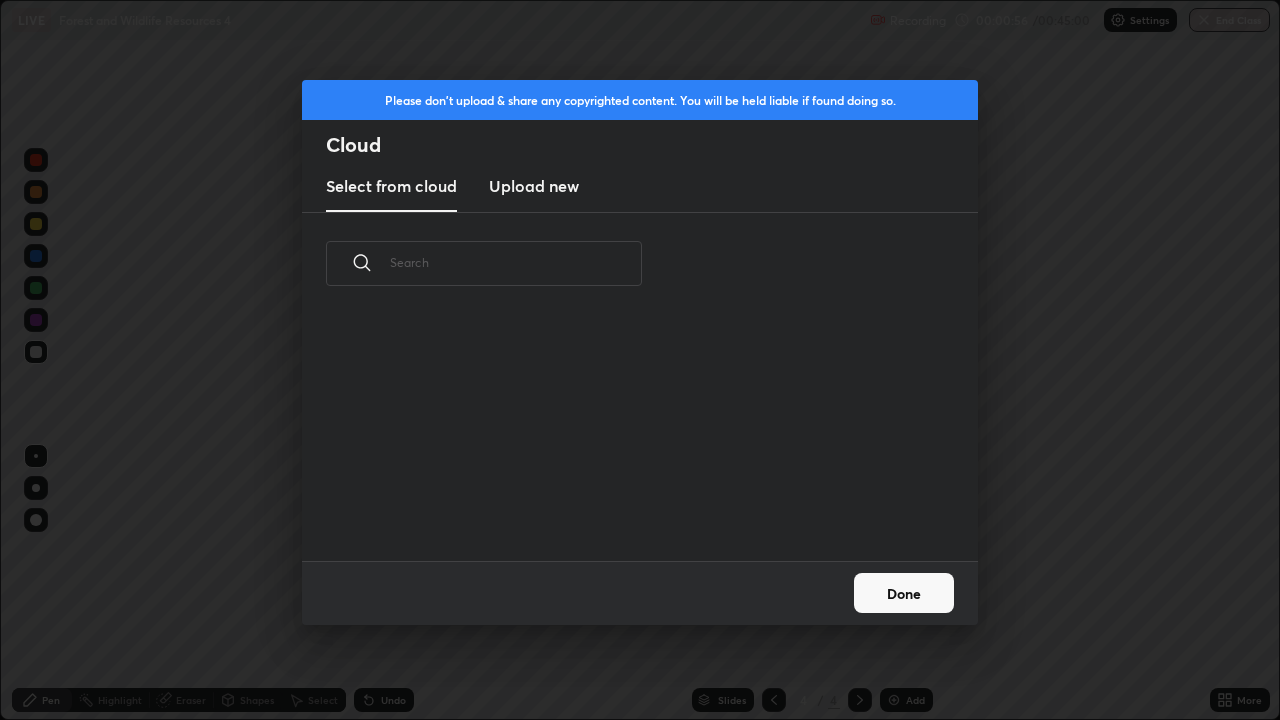click on "Upload new" at bounding box center [534, 186] 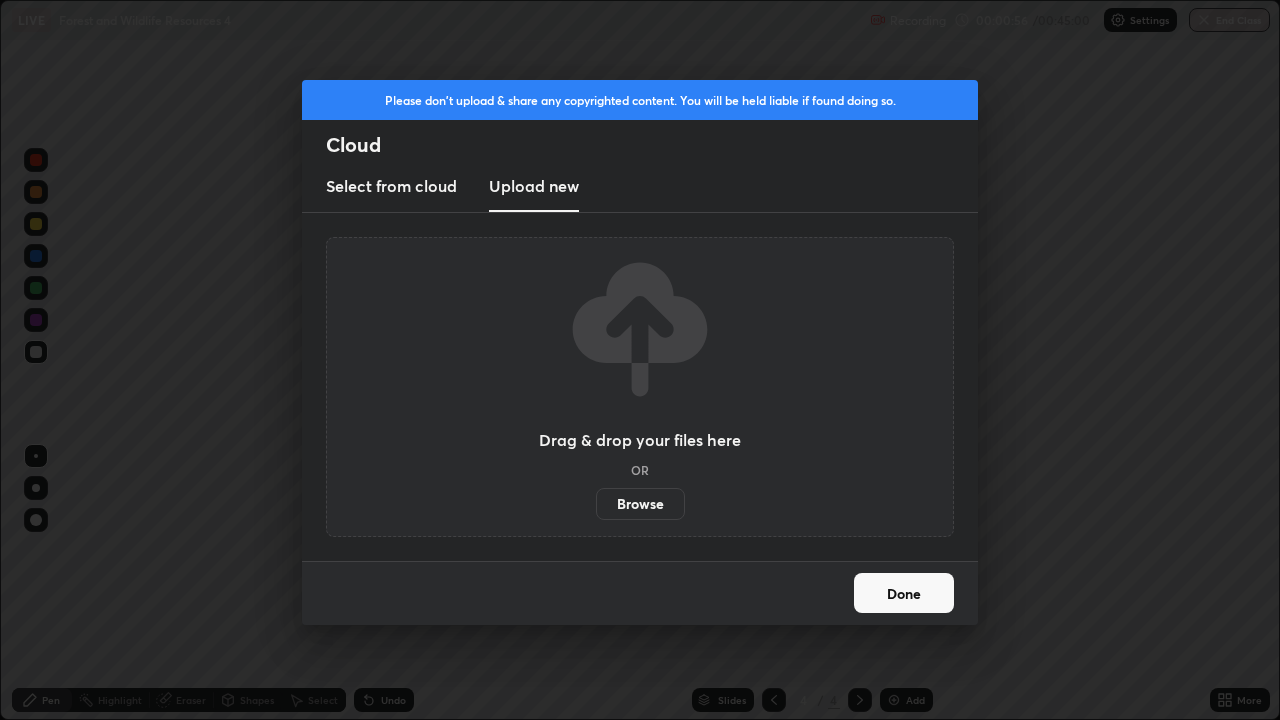 click on "Browse" at bounding box center [640, 504] 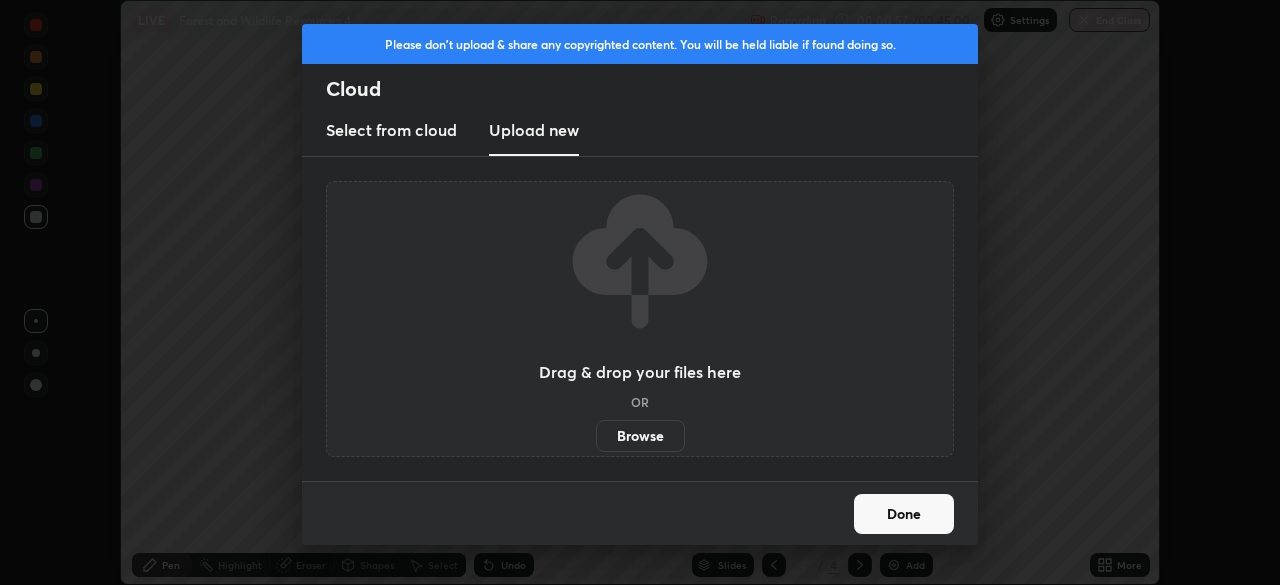 scroll, scrollTop: 585, scrollLeft: 1280, axis: both 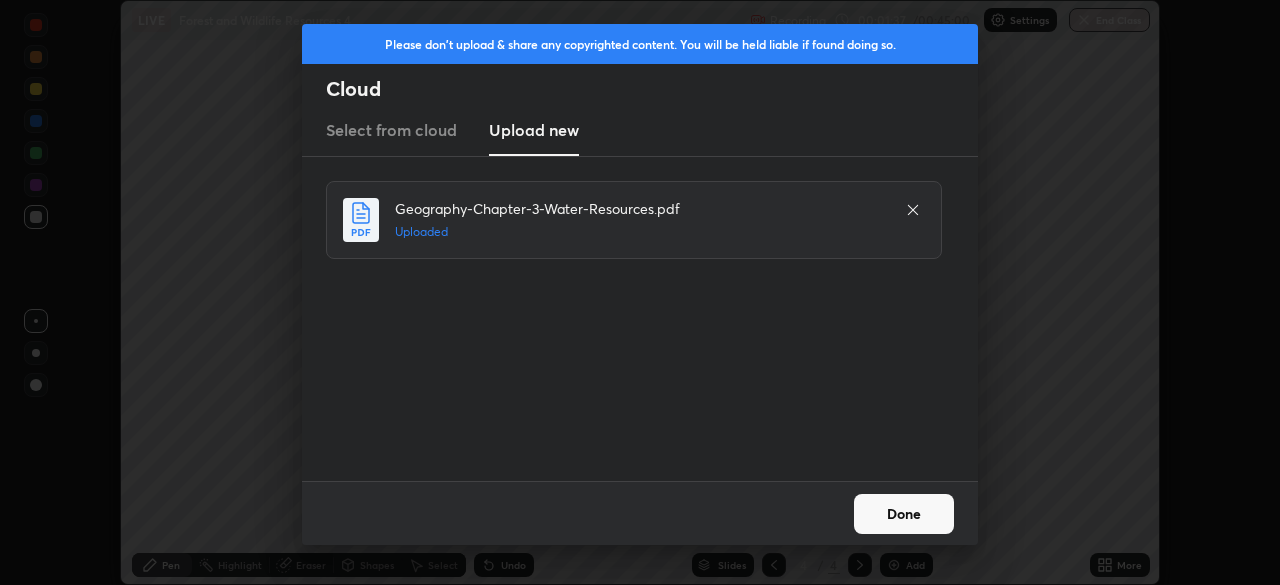 click on "Done" at bounding box center (904, 514) 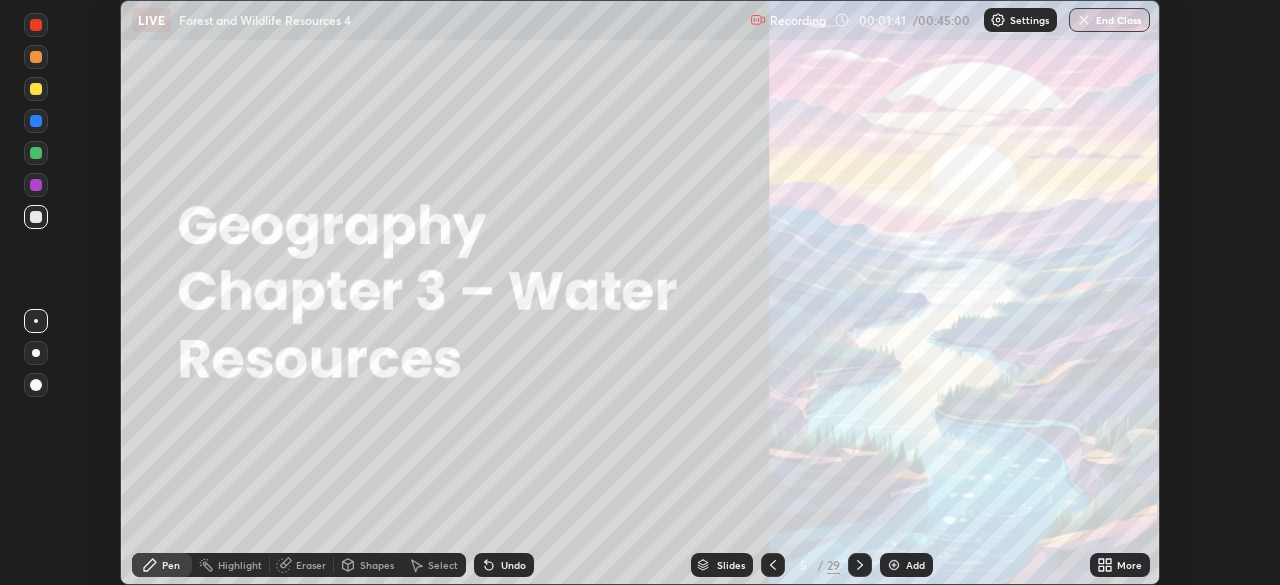 click 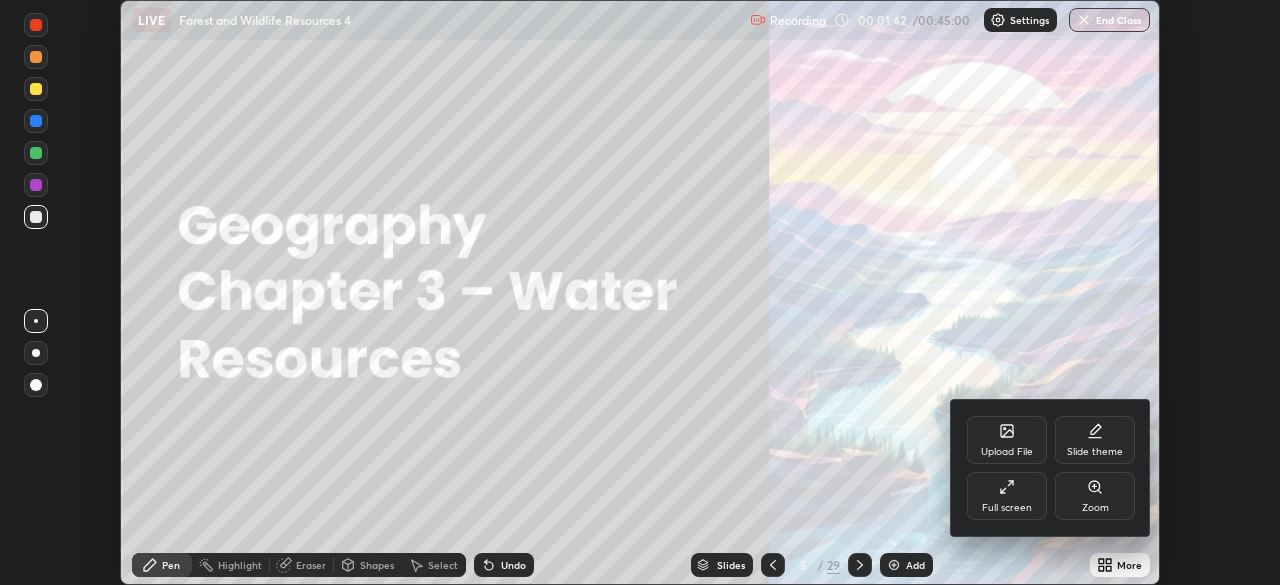 click on "Full screen" at bounding box center (1007, 508) 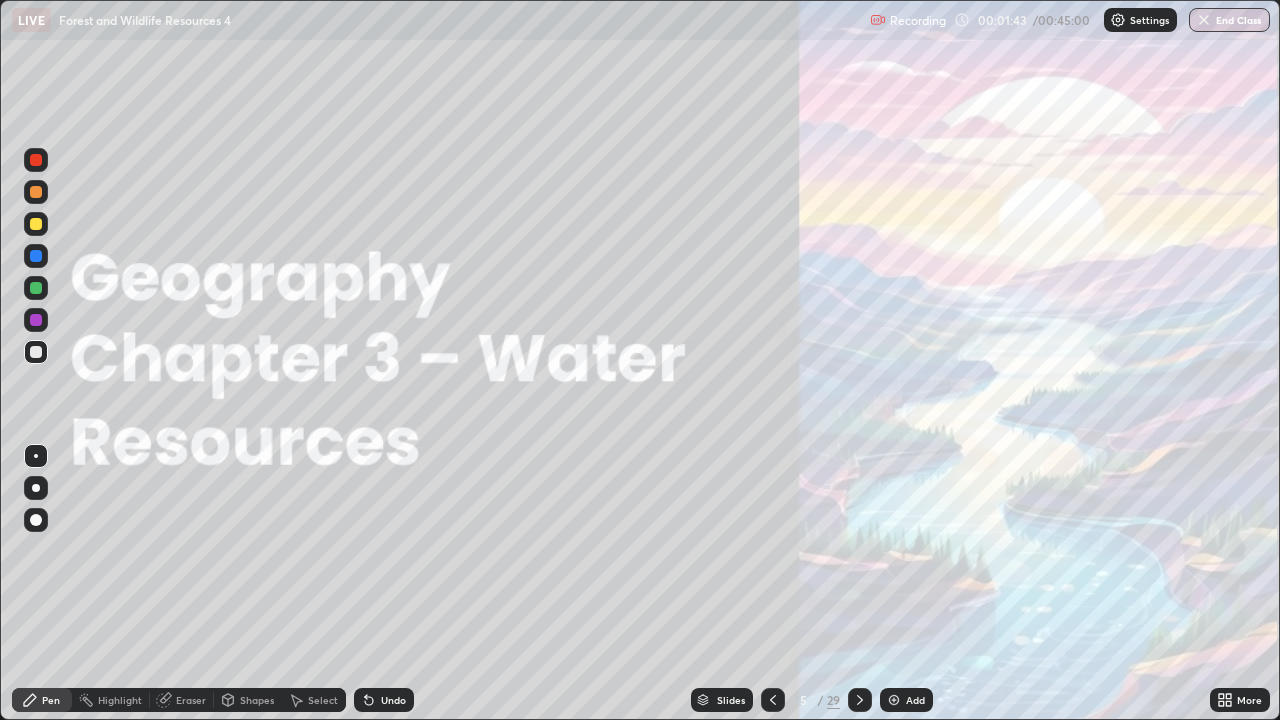 scroll, scrollTop: 99280, scrollLeft: 98720, axis: both 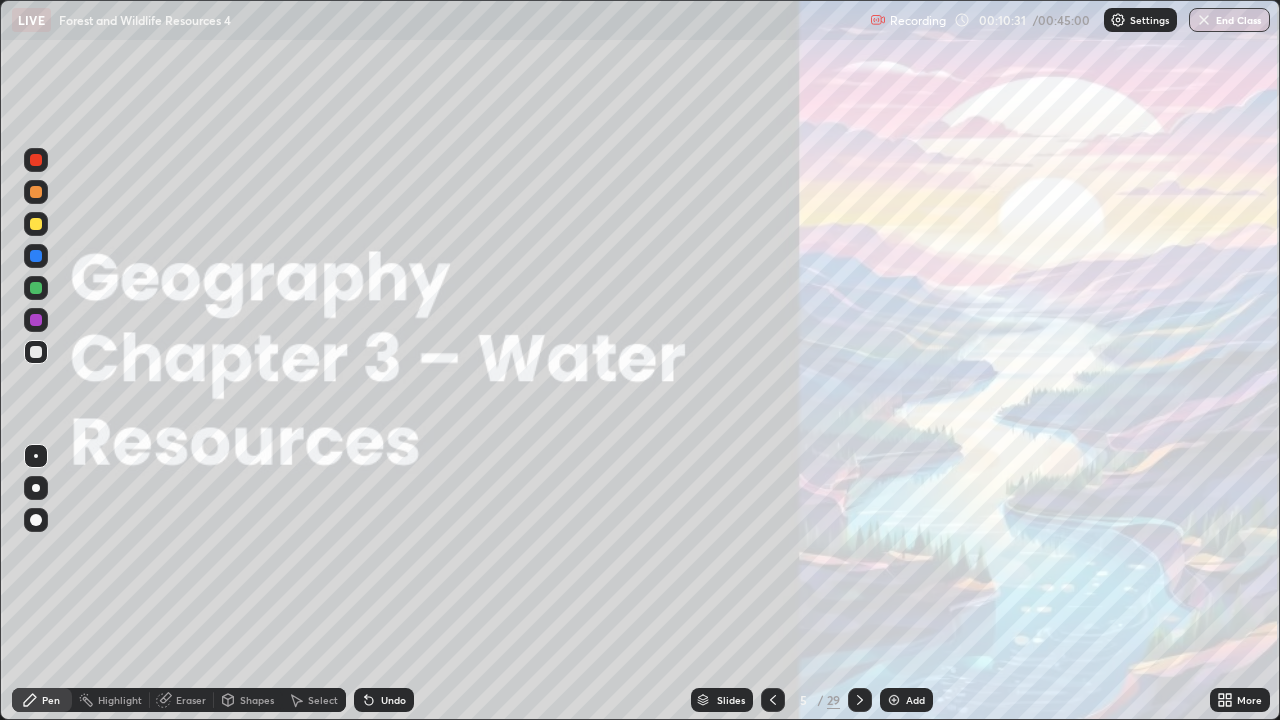 click 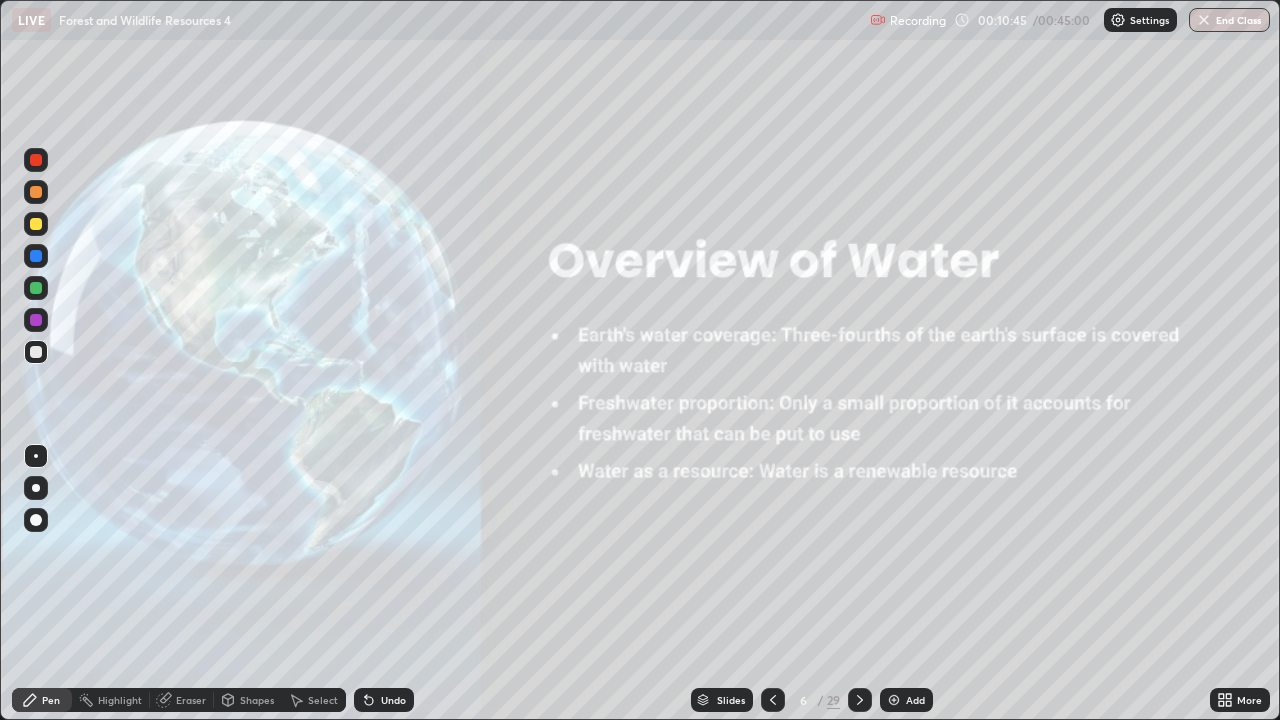 click at bounding box center (36, 520) 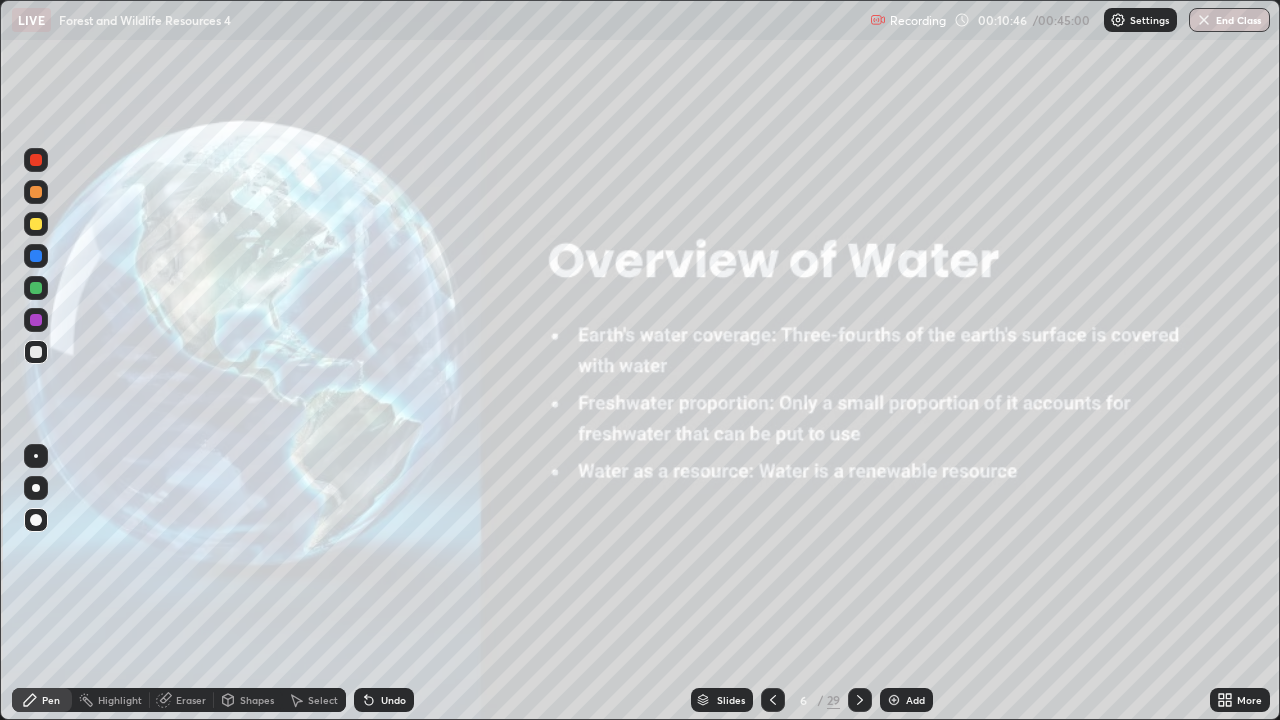 click at bounding box center (36, 224) 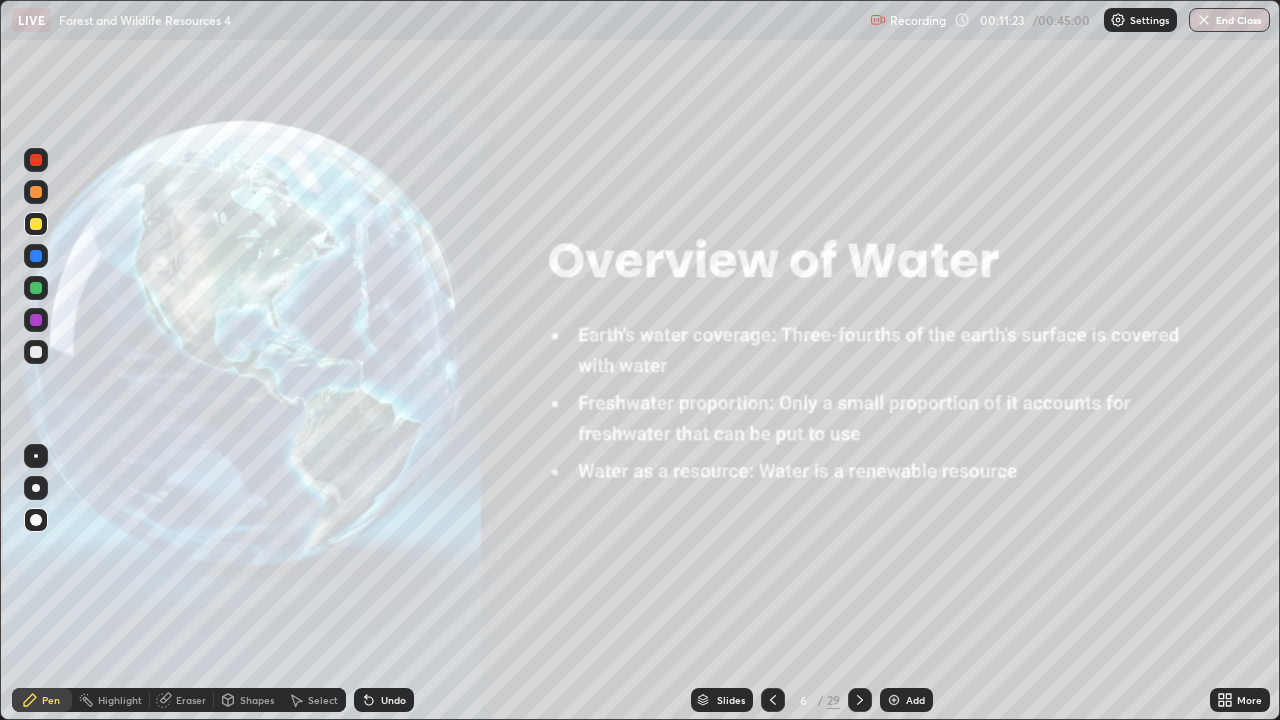 click on "Highlight" at bounding box center [120, 700] 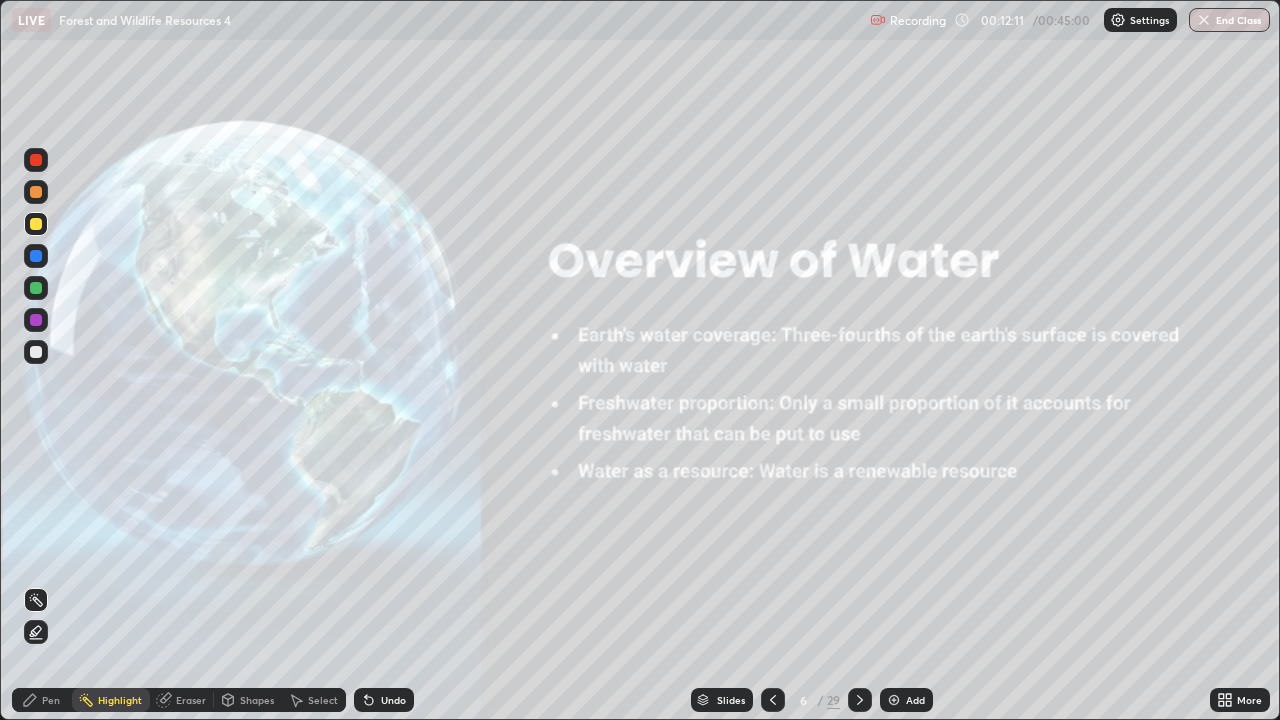 click at bounding box center (860, 700) 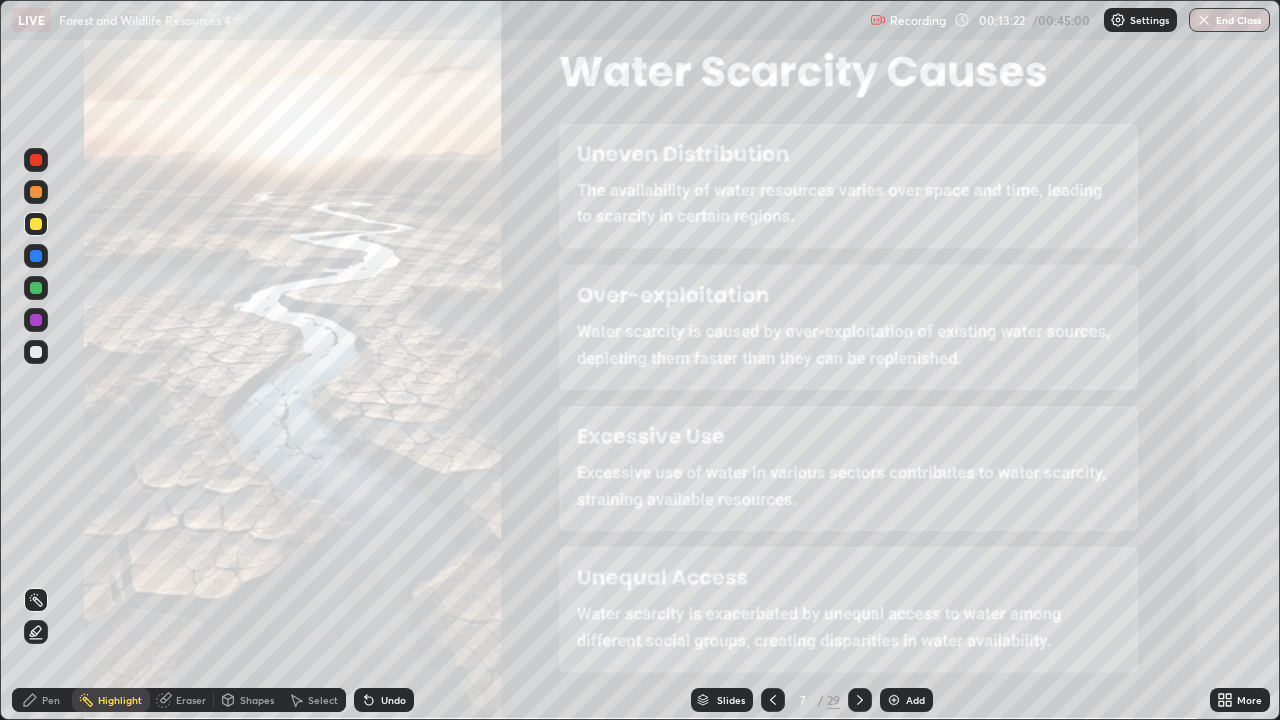click 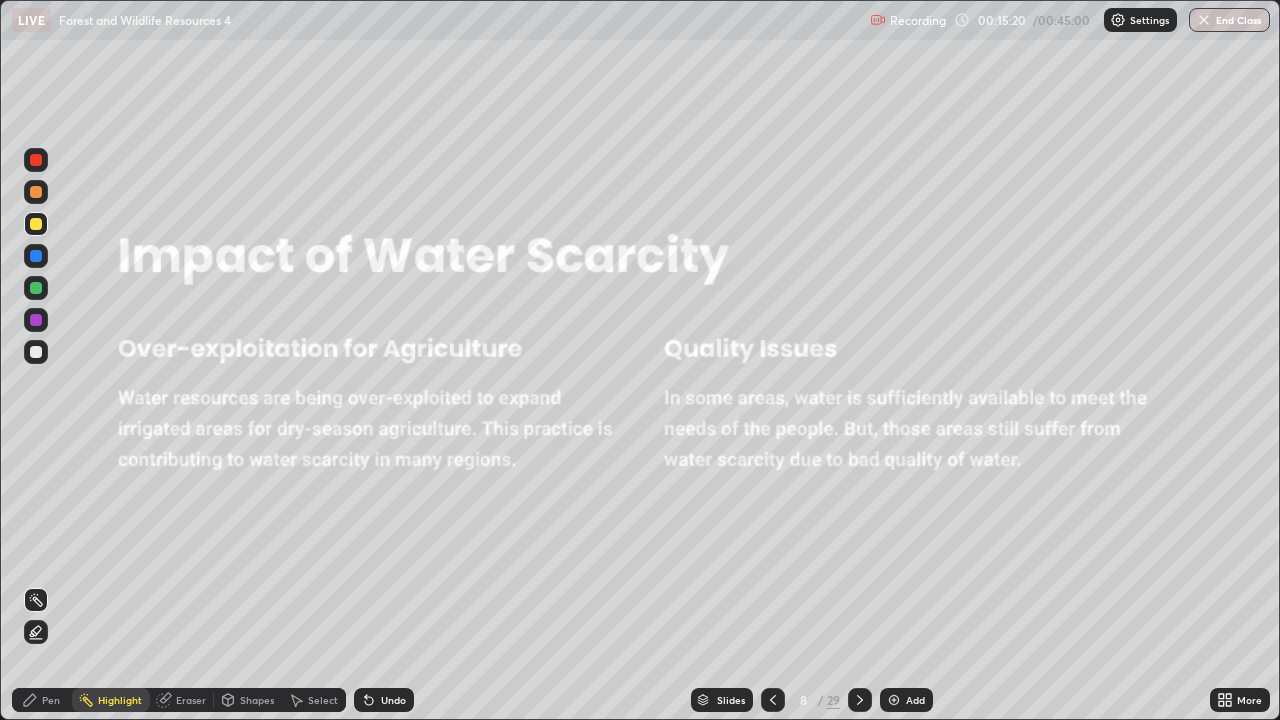 click 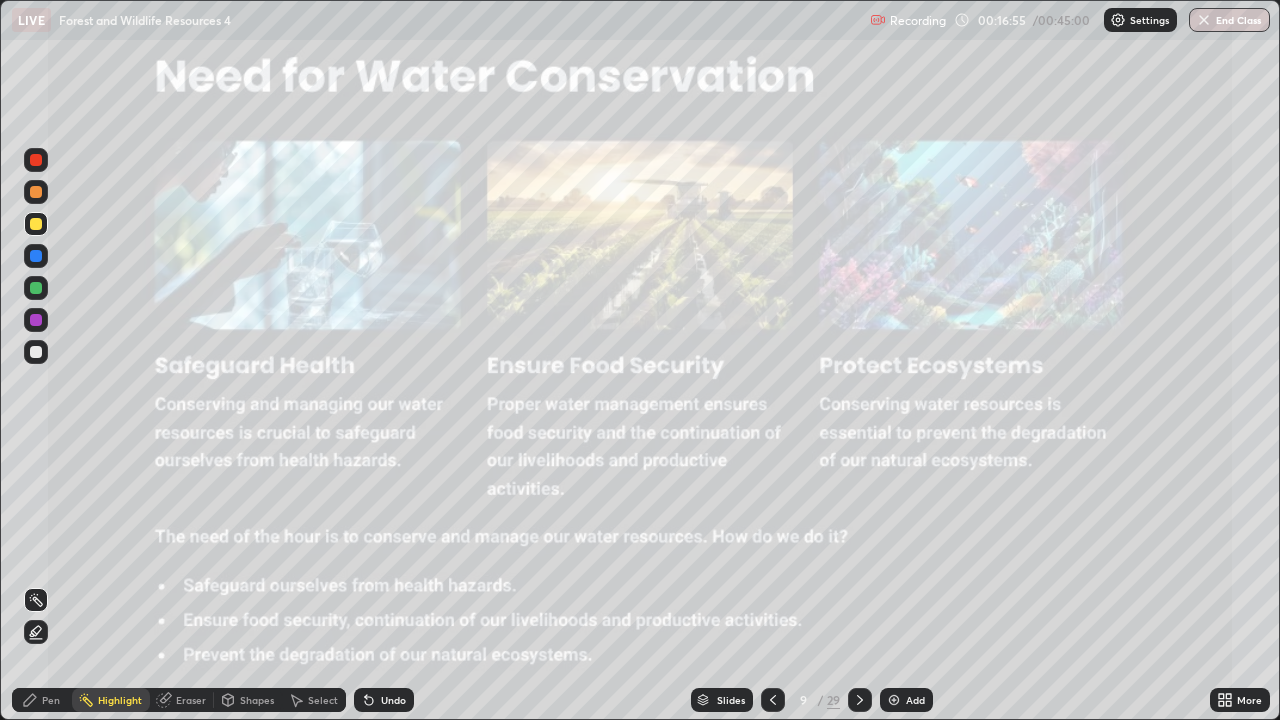 click at bounding box center [860, 700] 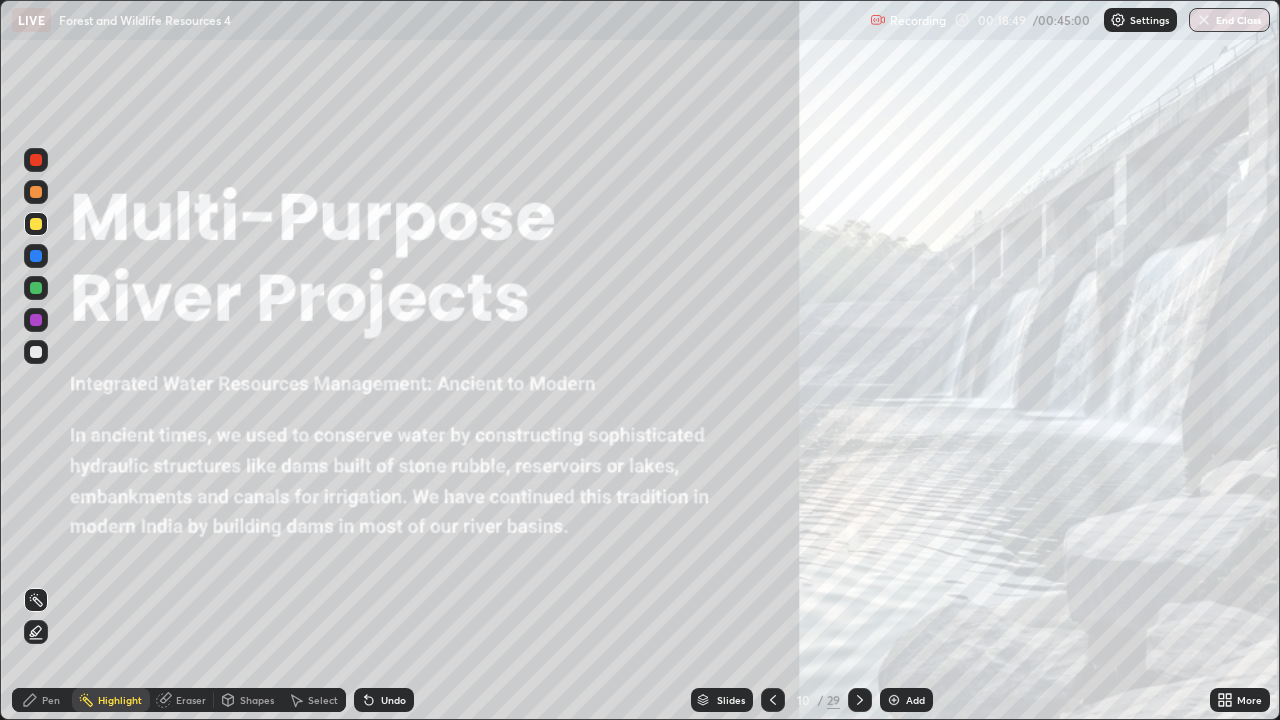click 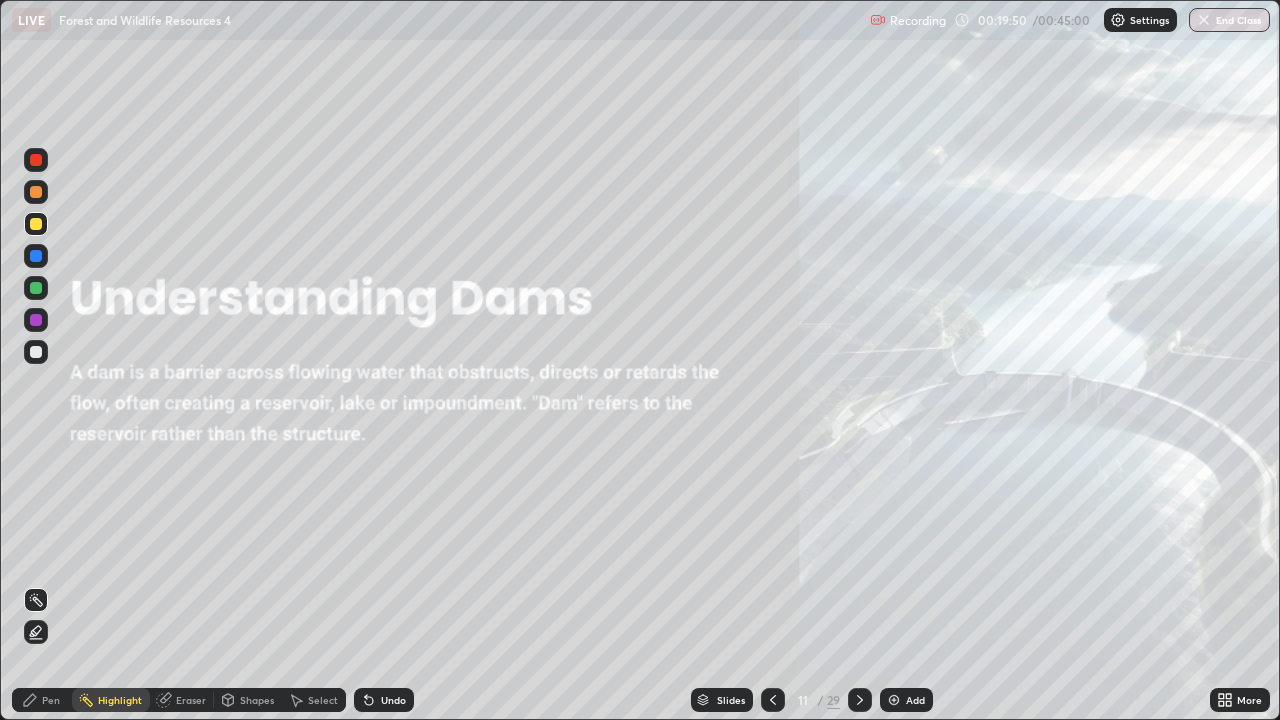 click at bounding box center [36, 352] 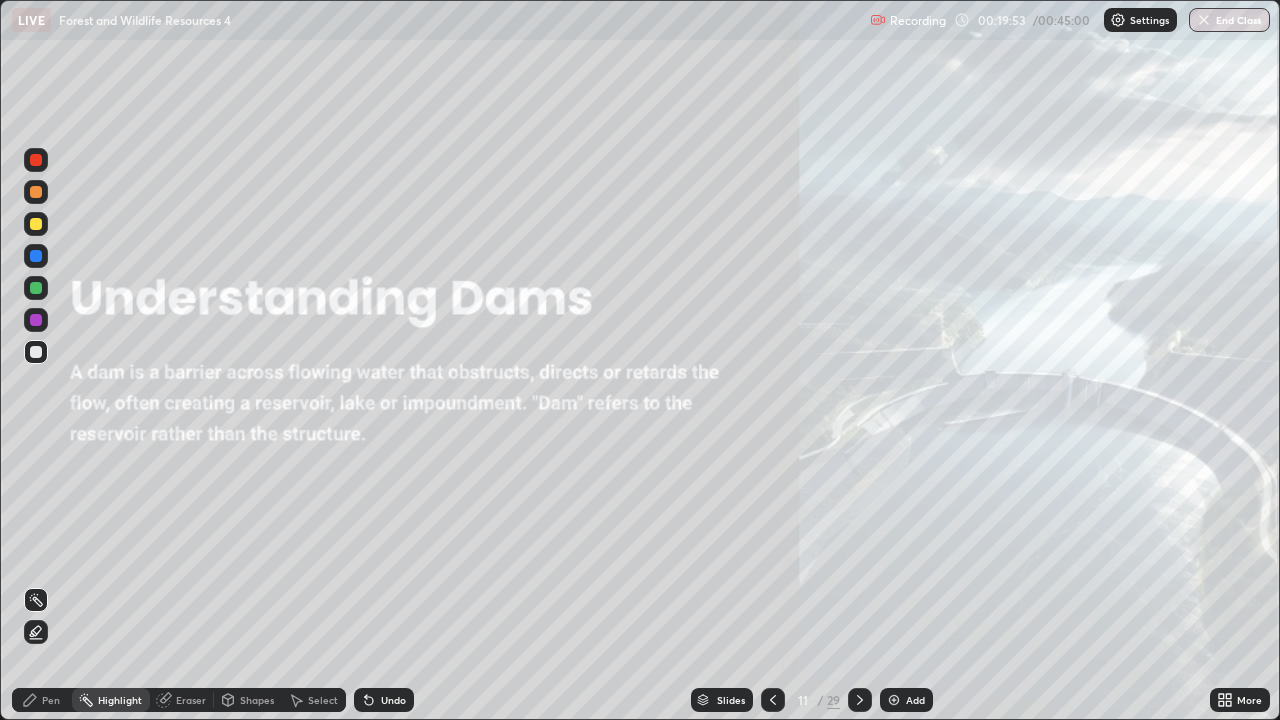 click on "Pen" at bounding box center [51, 700] 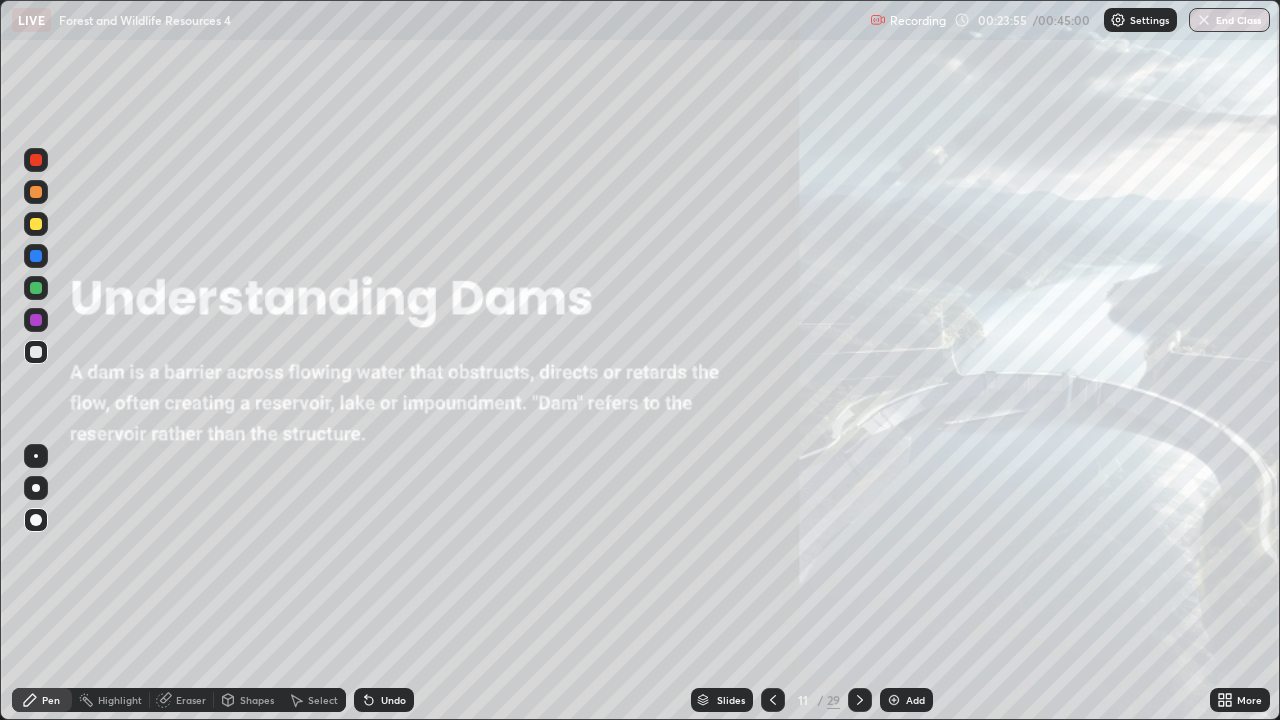 click at bounding box center (36, 224) 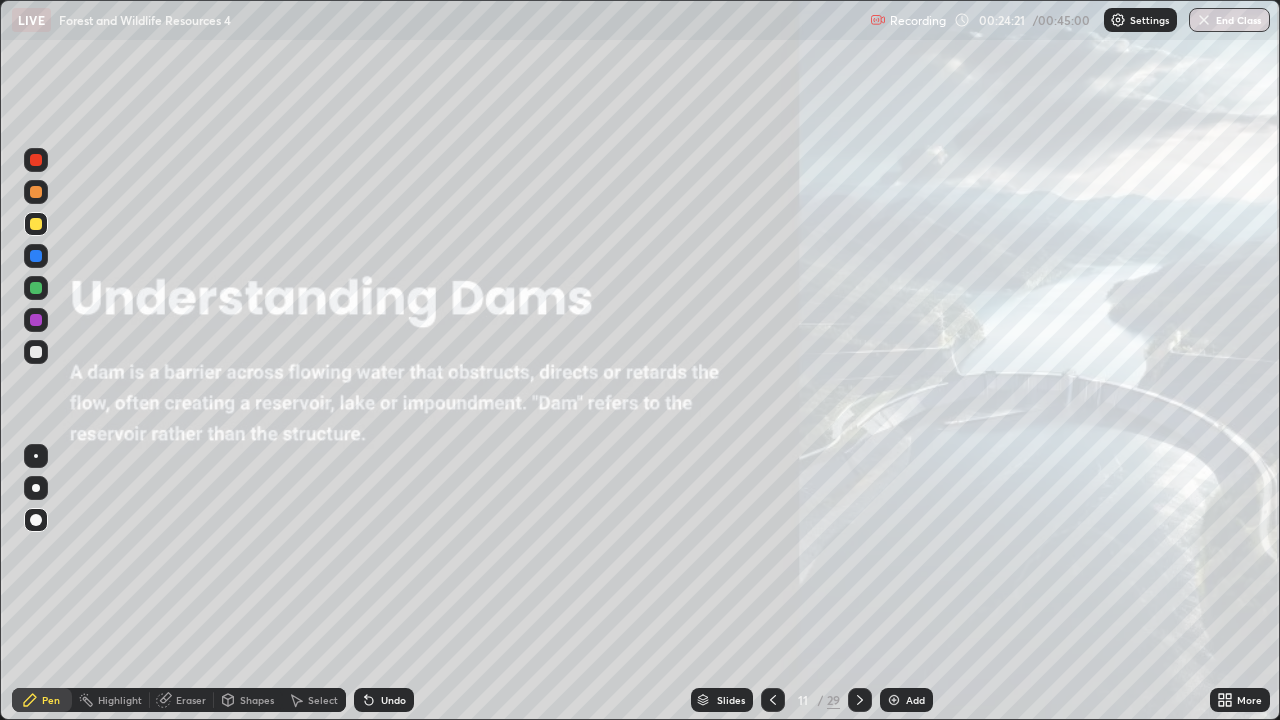 click 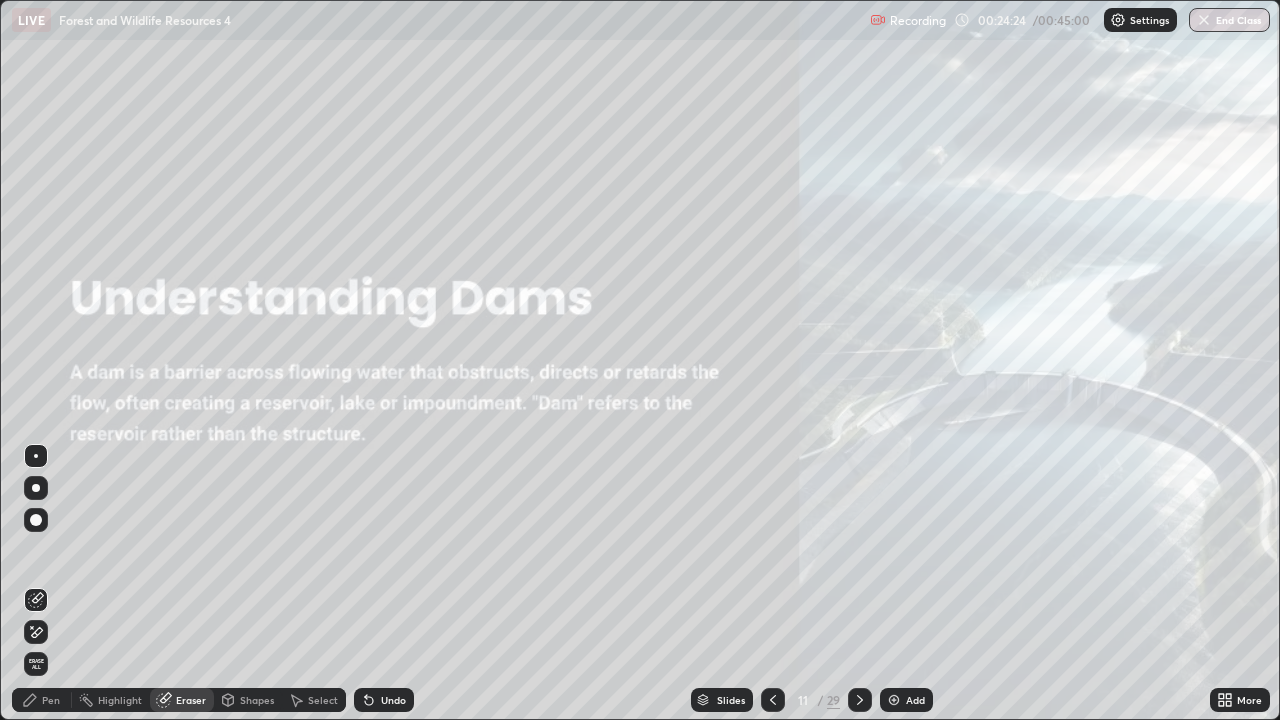 click on "Pen" at bounding box center (42, 700) 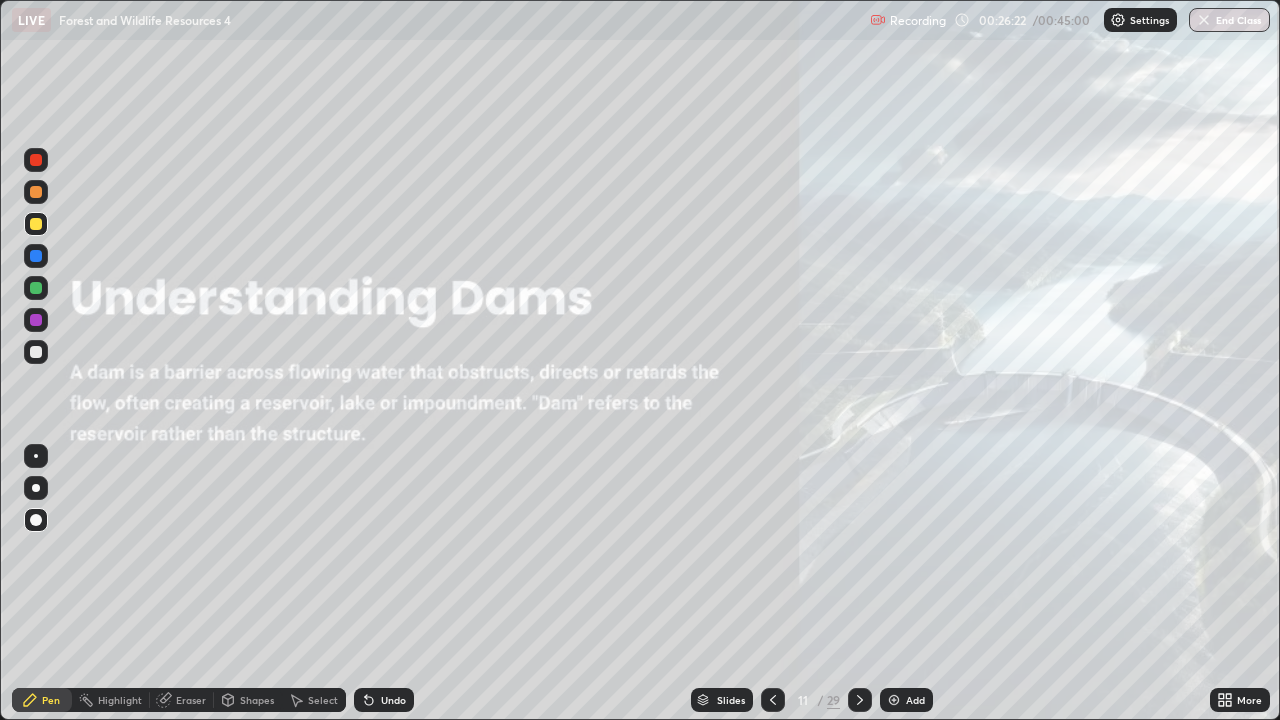 click 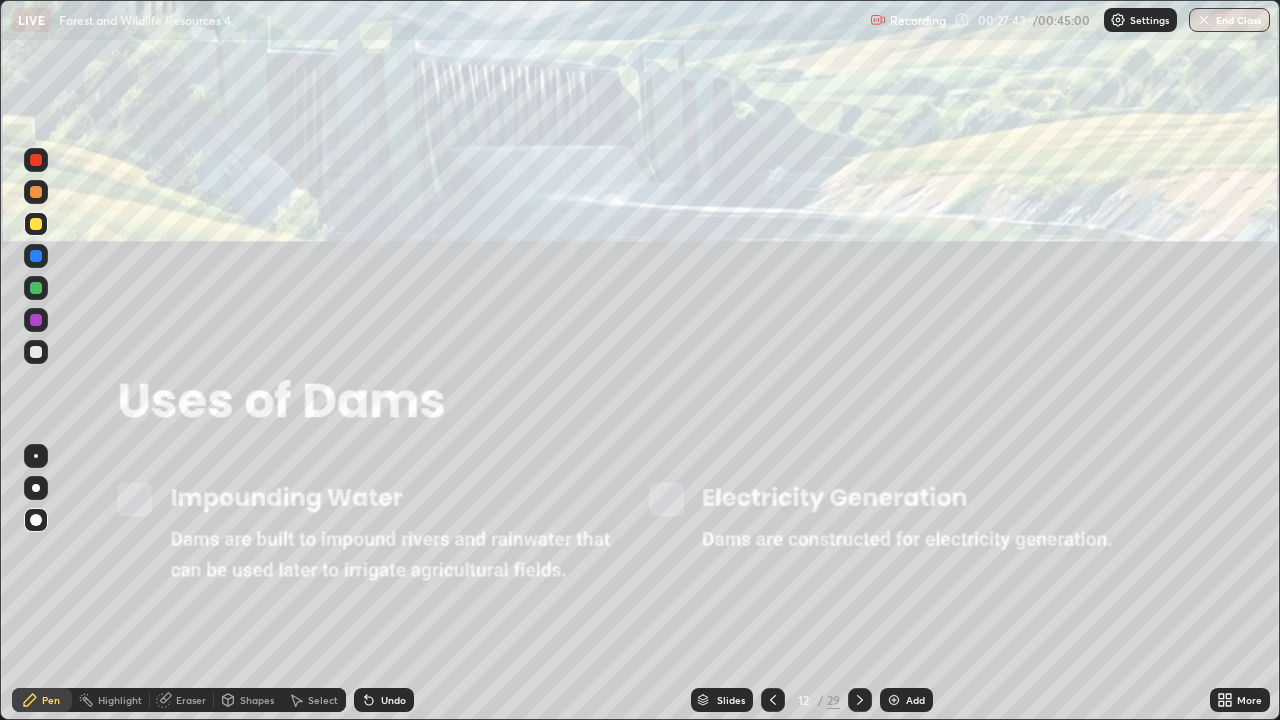 click 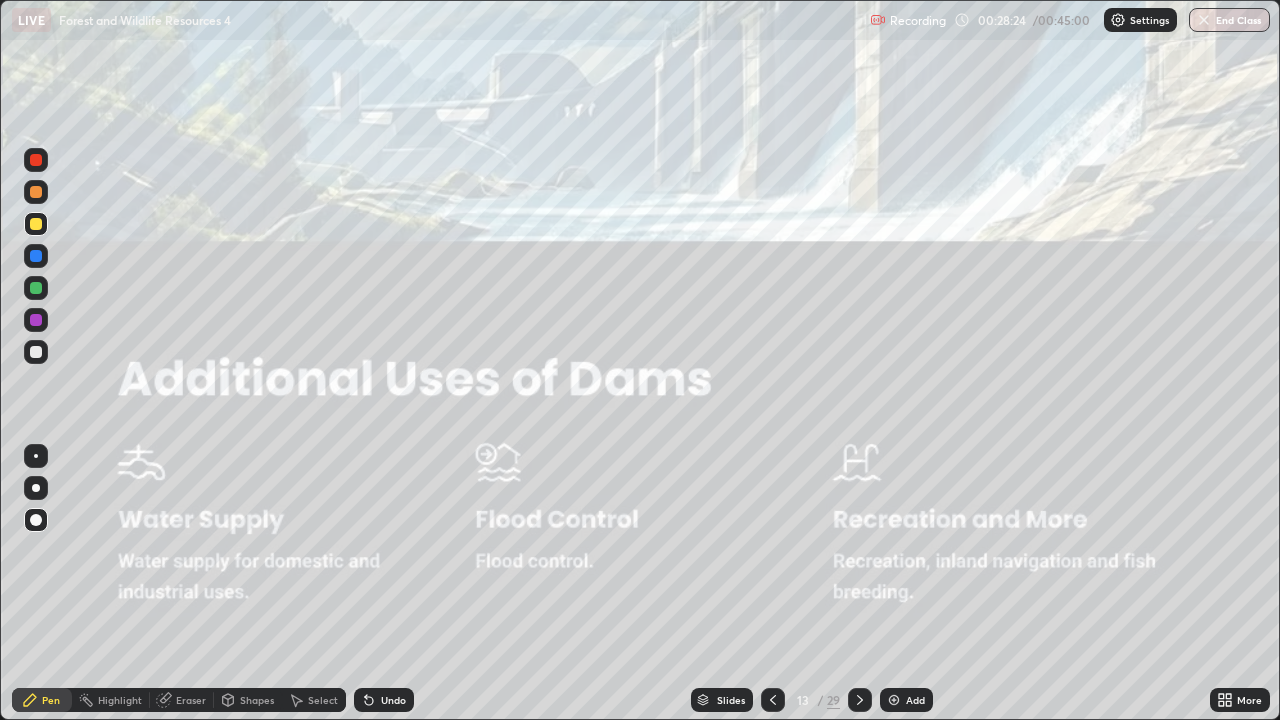 click 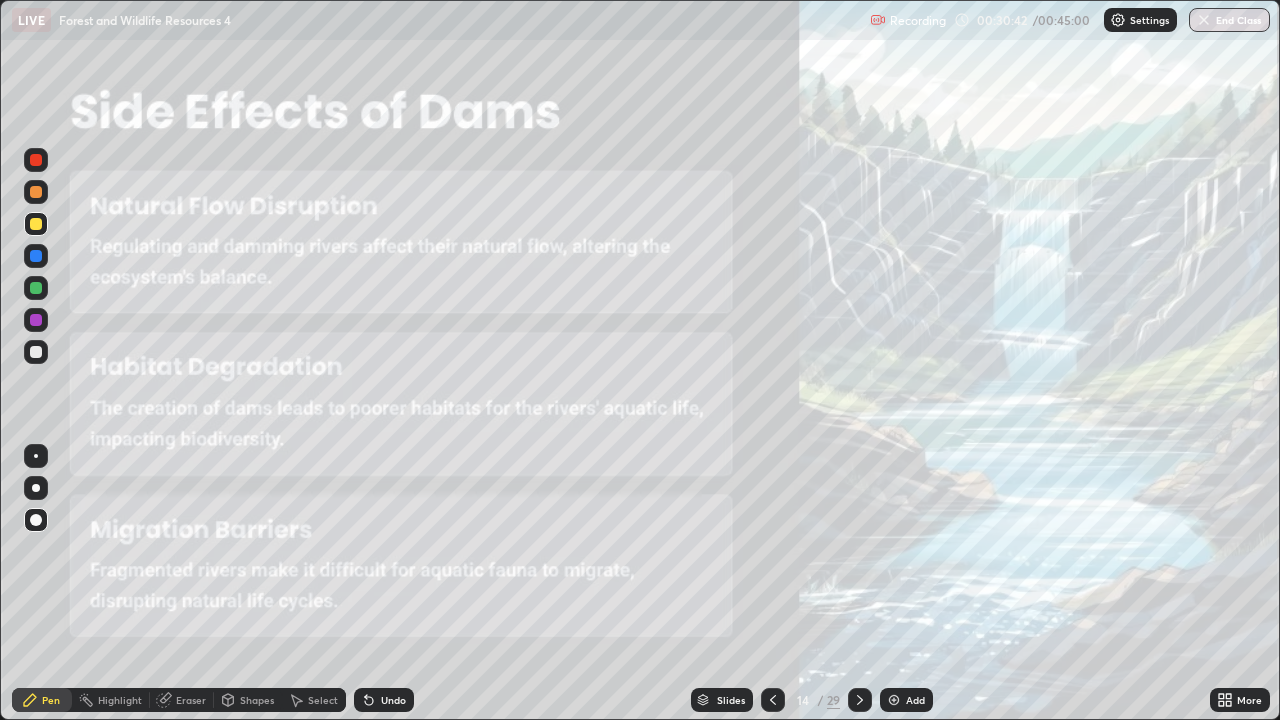 click on "Highlight" at bounding box center (120, 700) 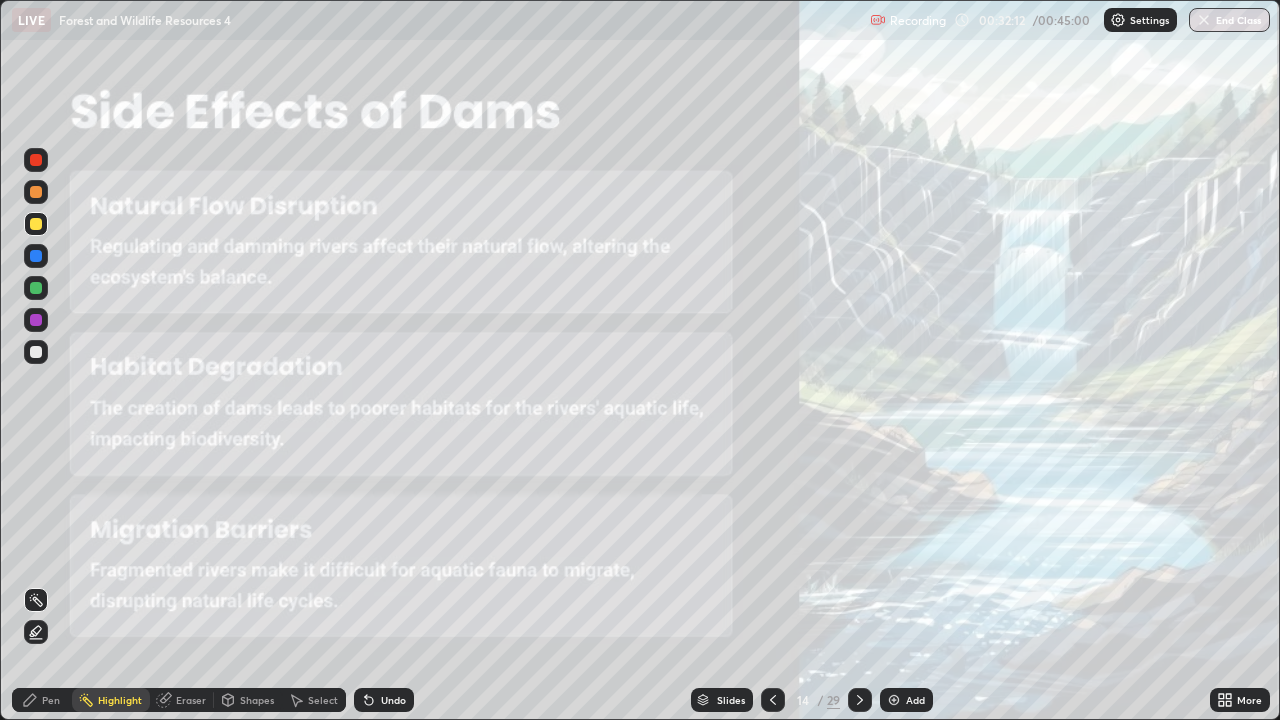 click 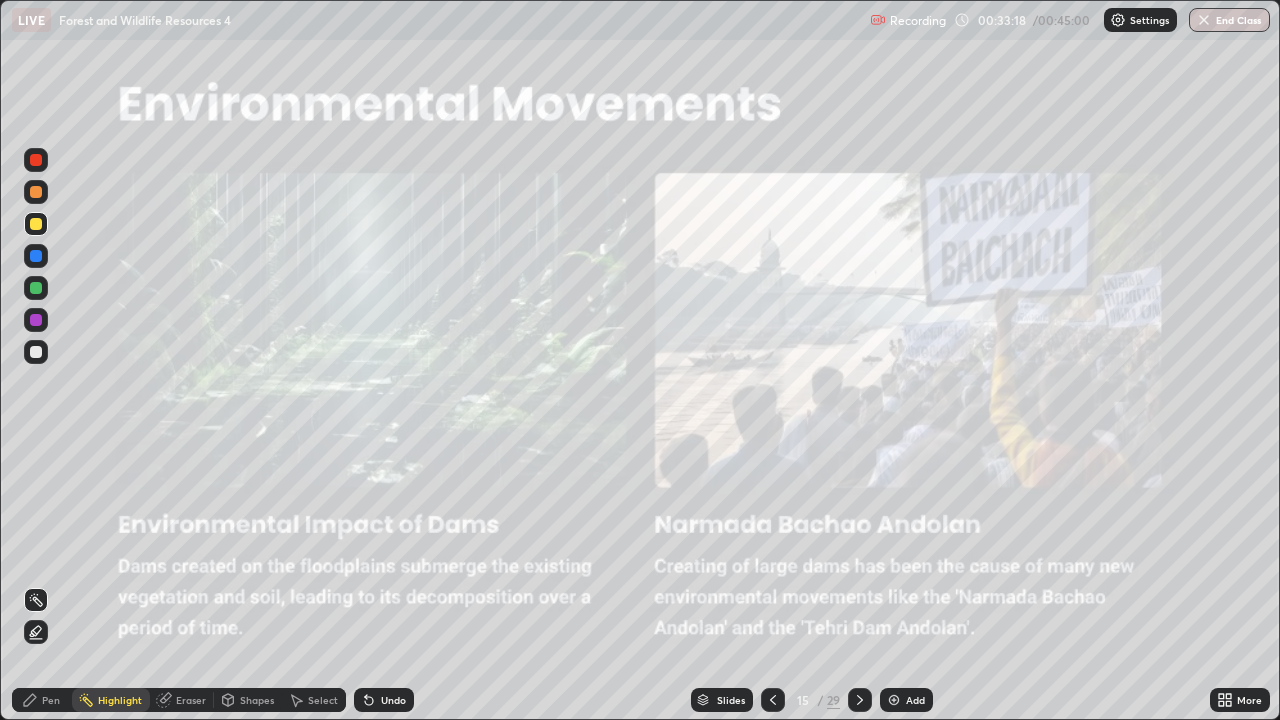click at bounding box center [860, 700] 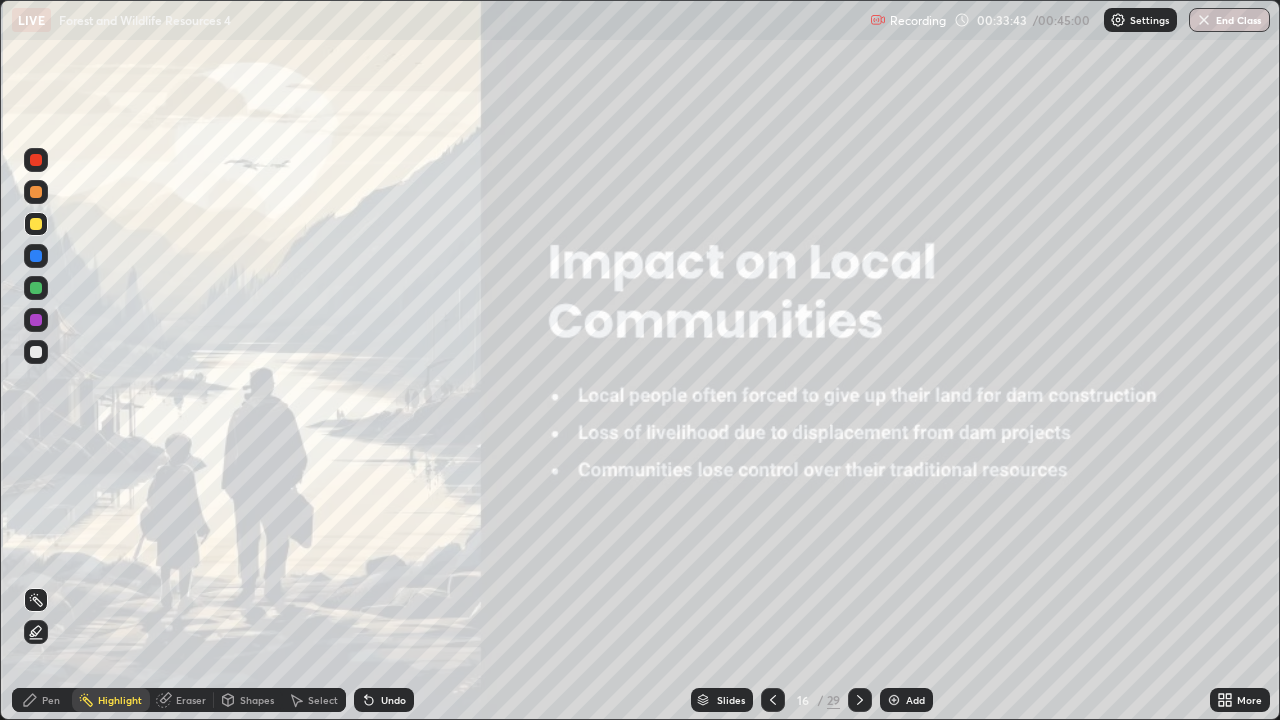 click 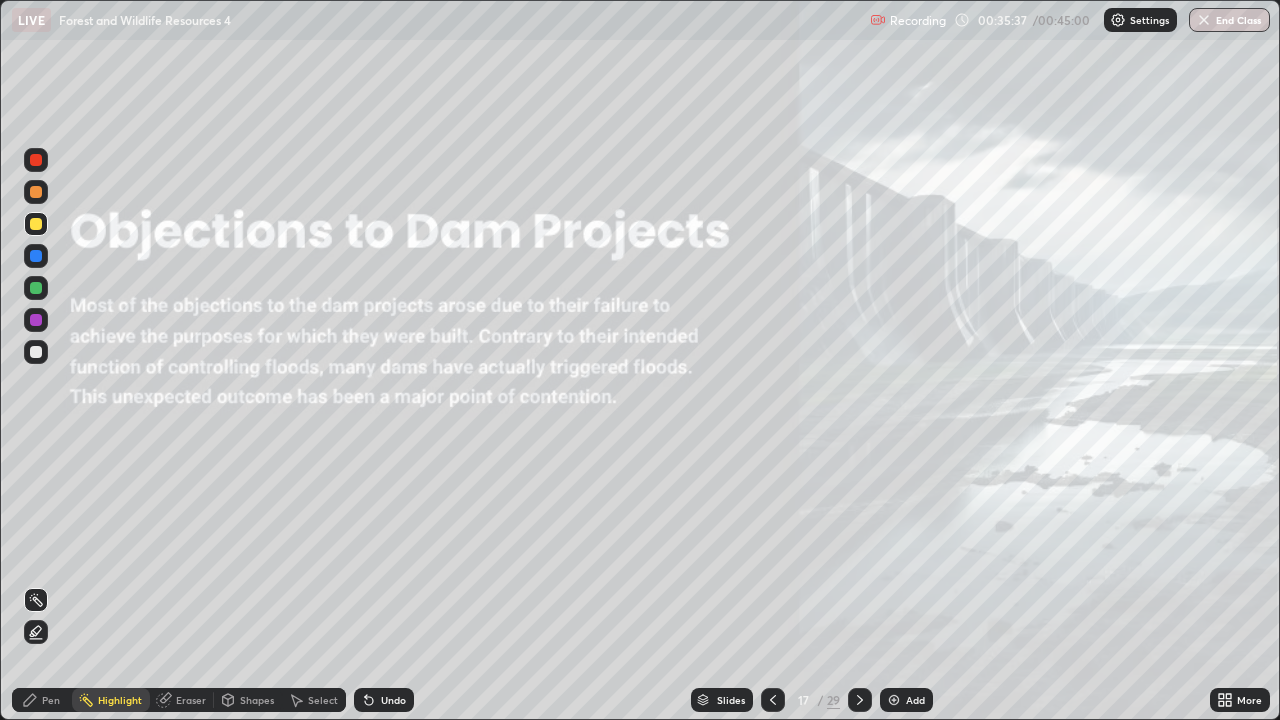 click 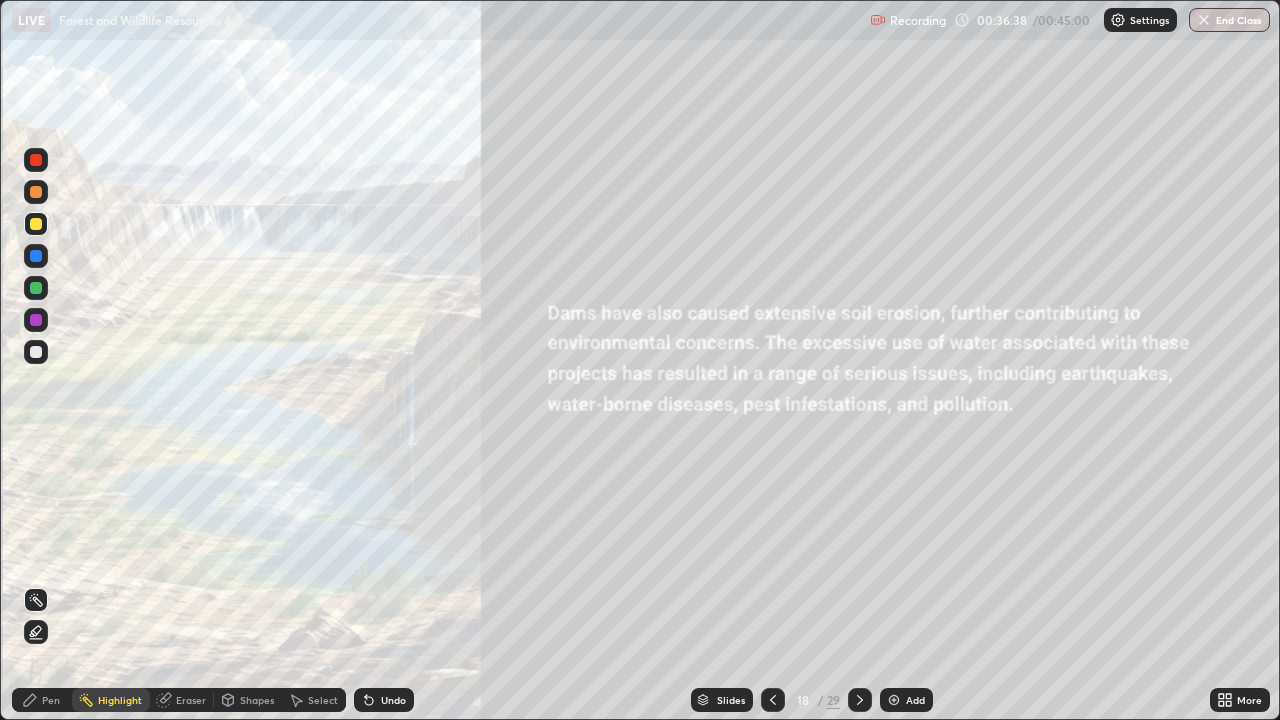 click 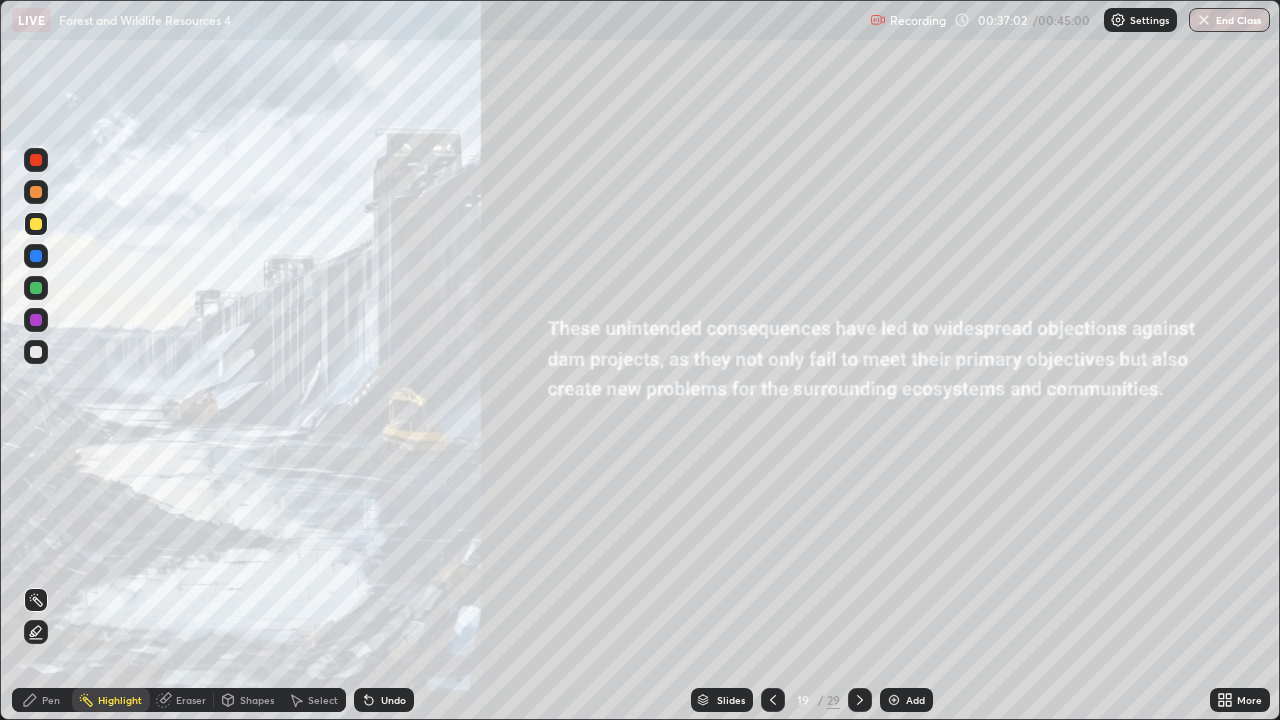 click 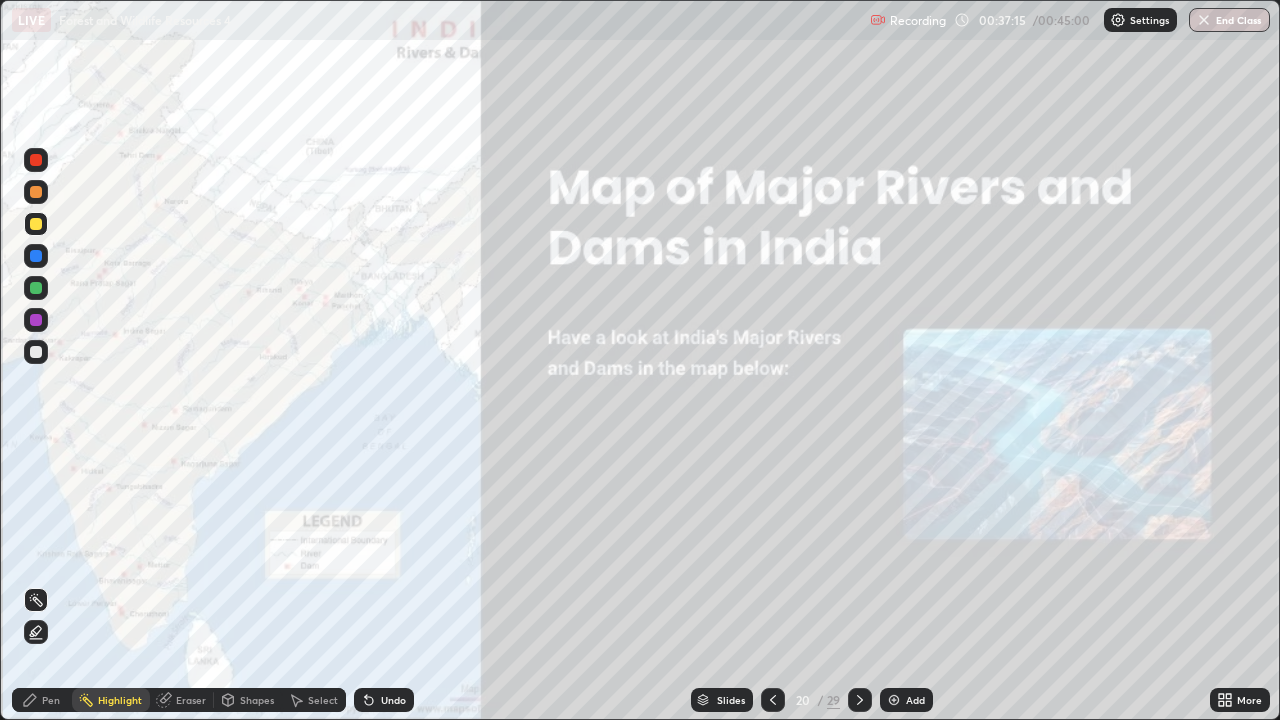 click at bounding box center (36, 160) 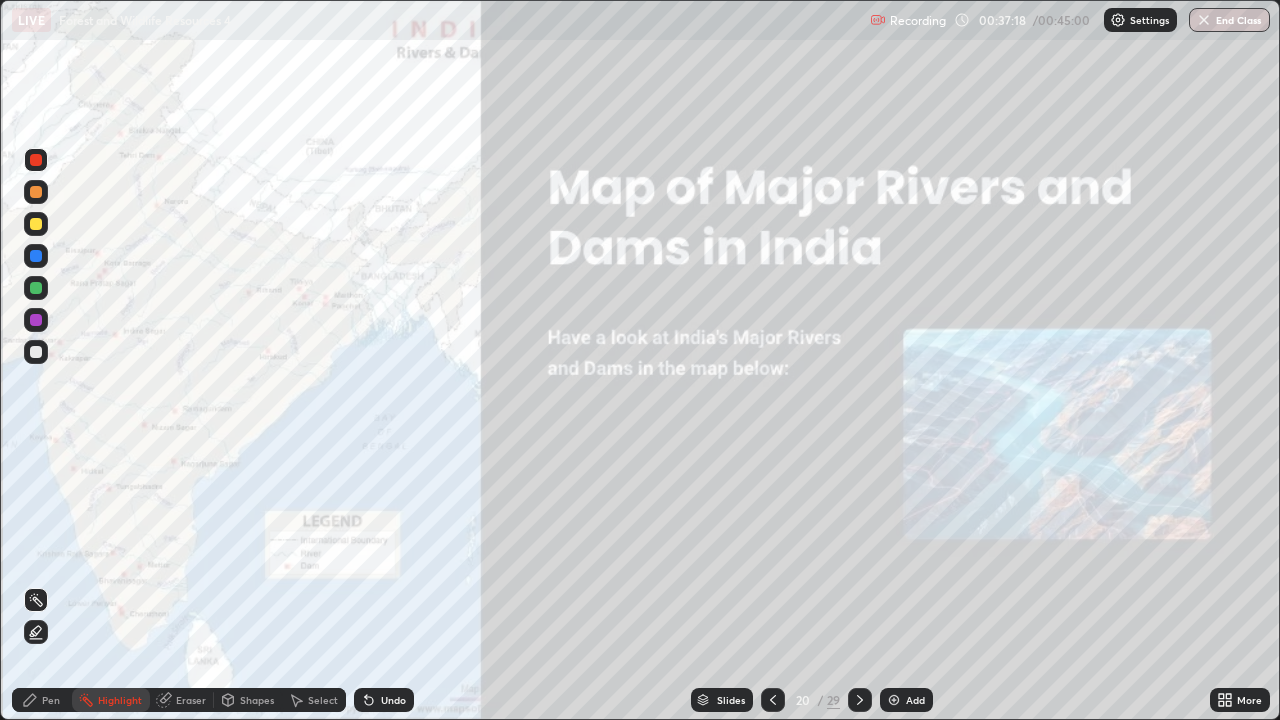 click 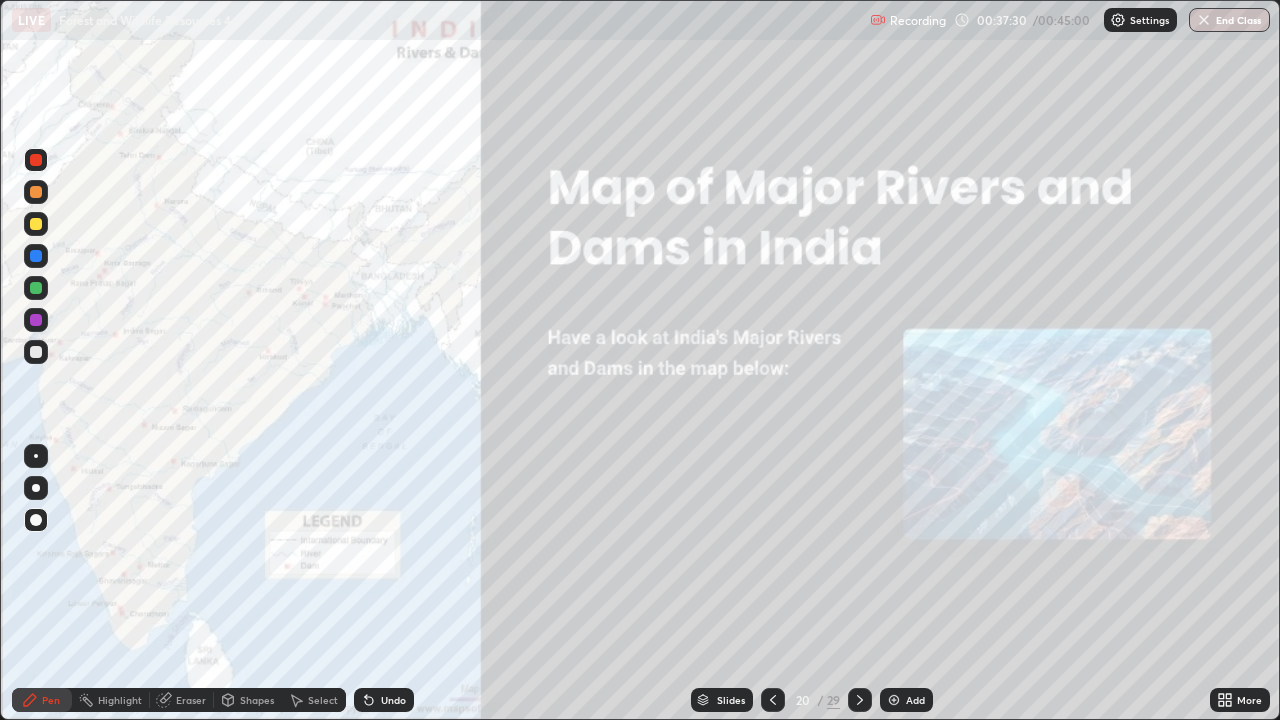 click 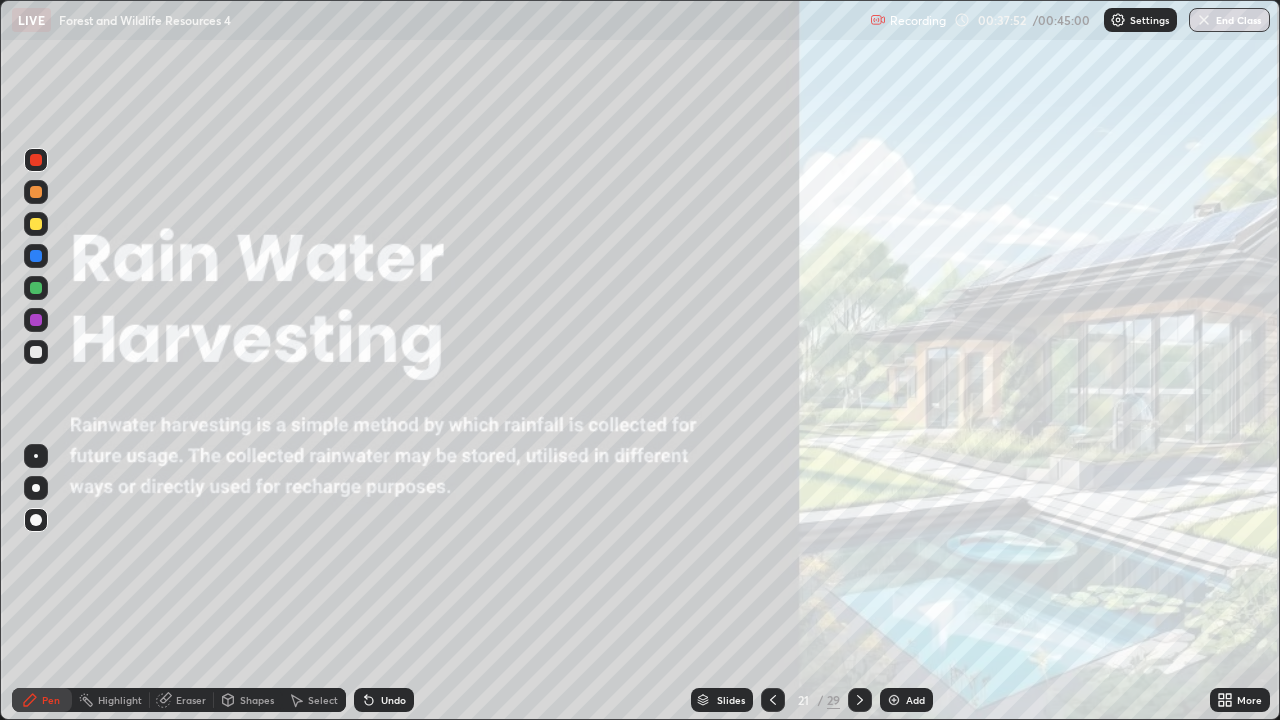 click at bounding box center [36, 288] 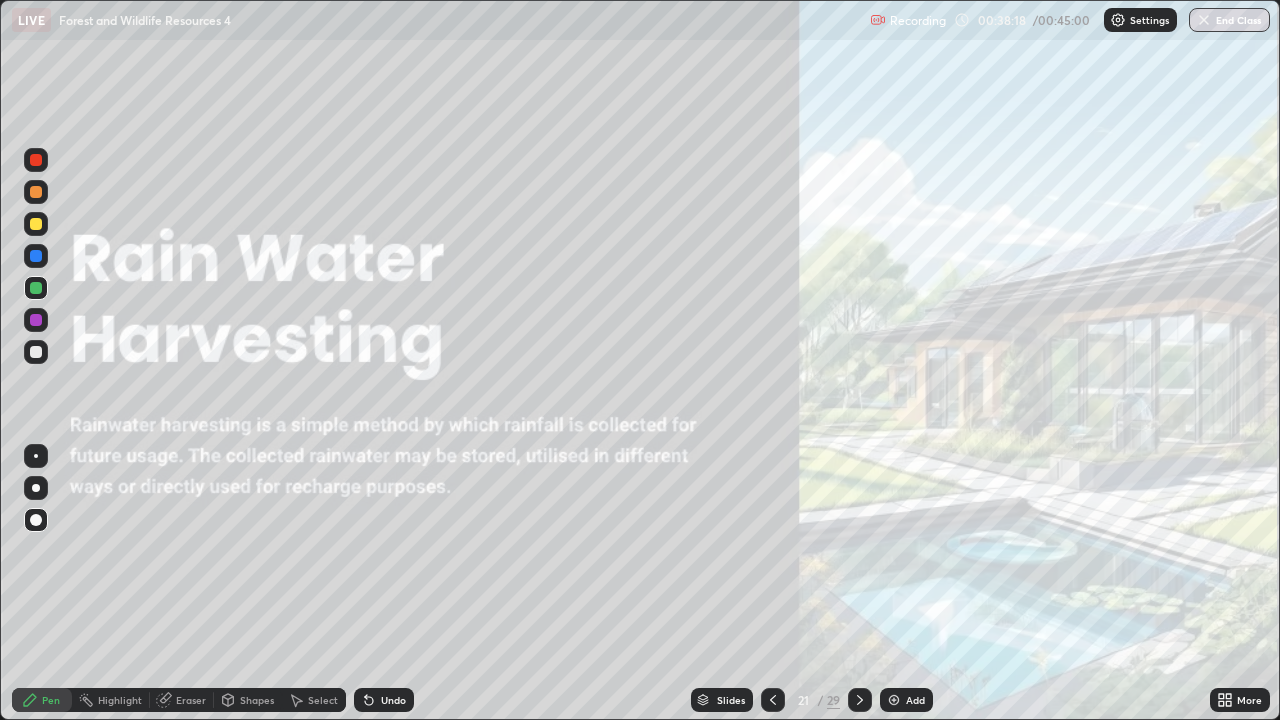 click 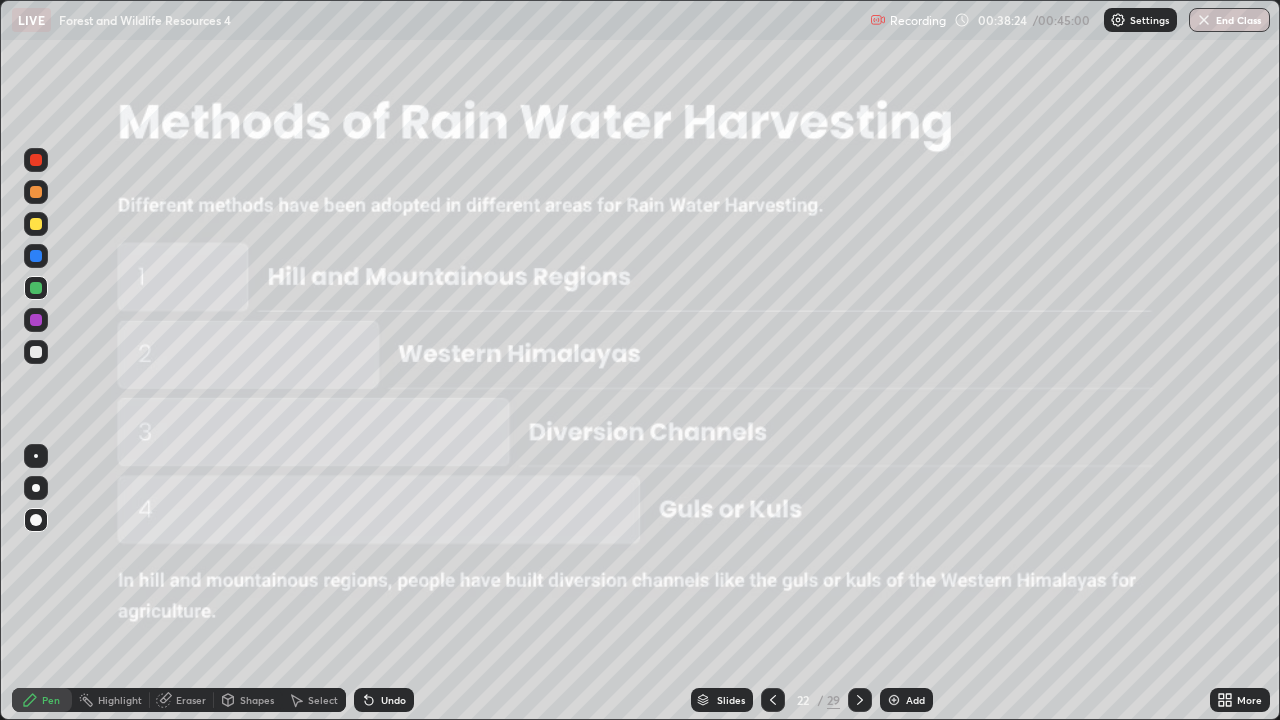 click 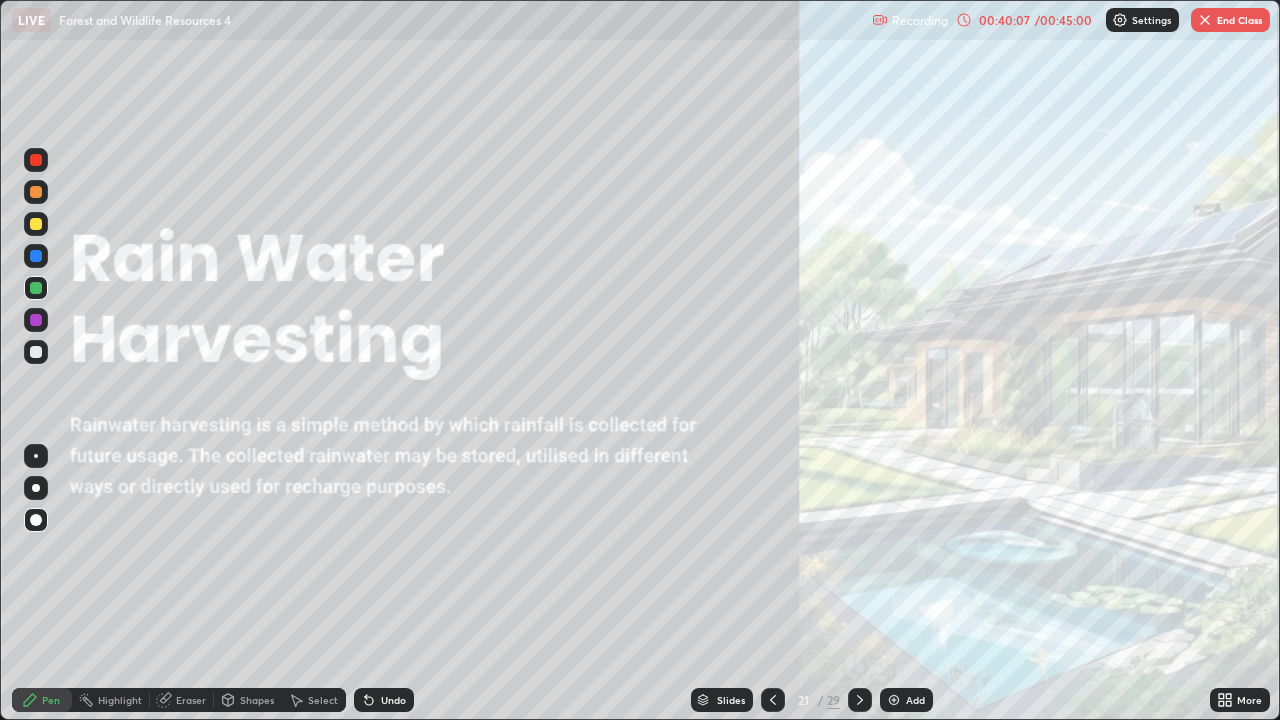 click 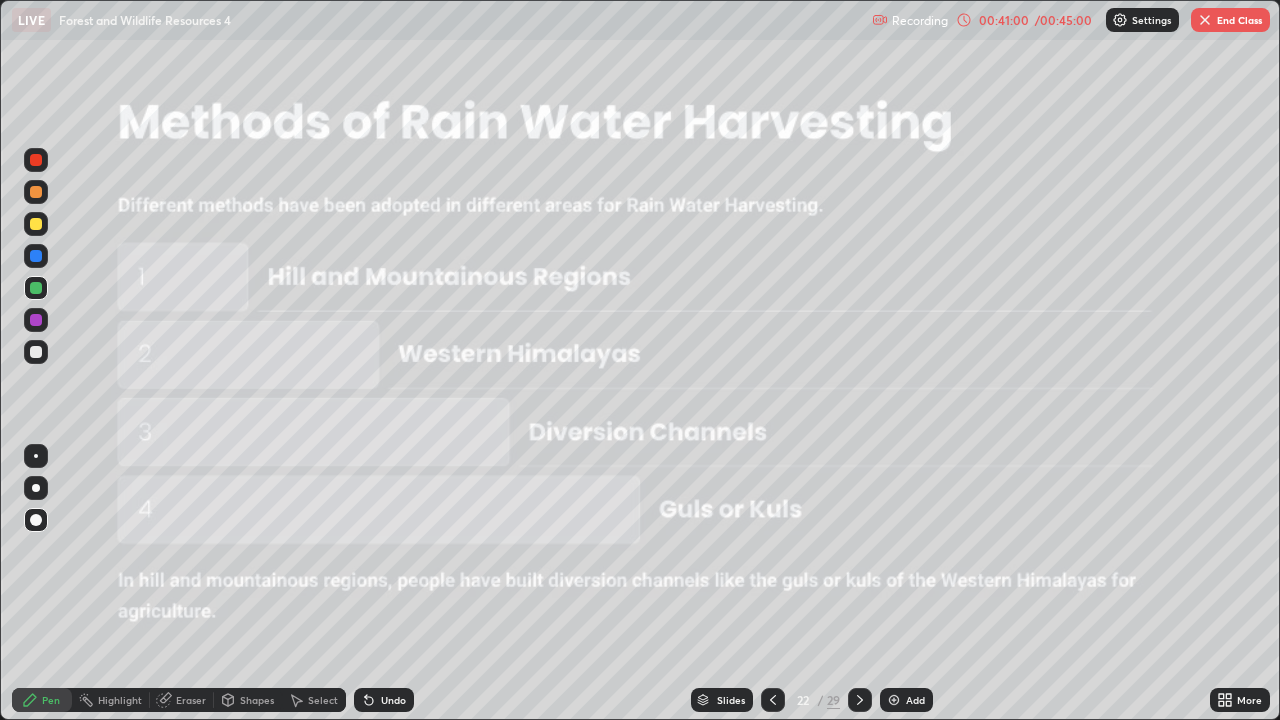 click 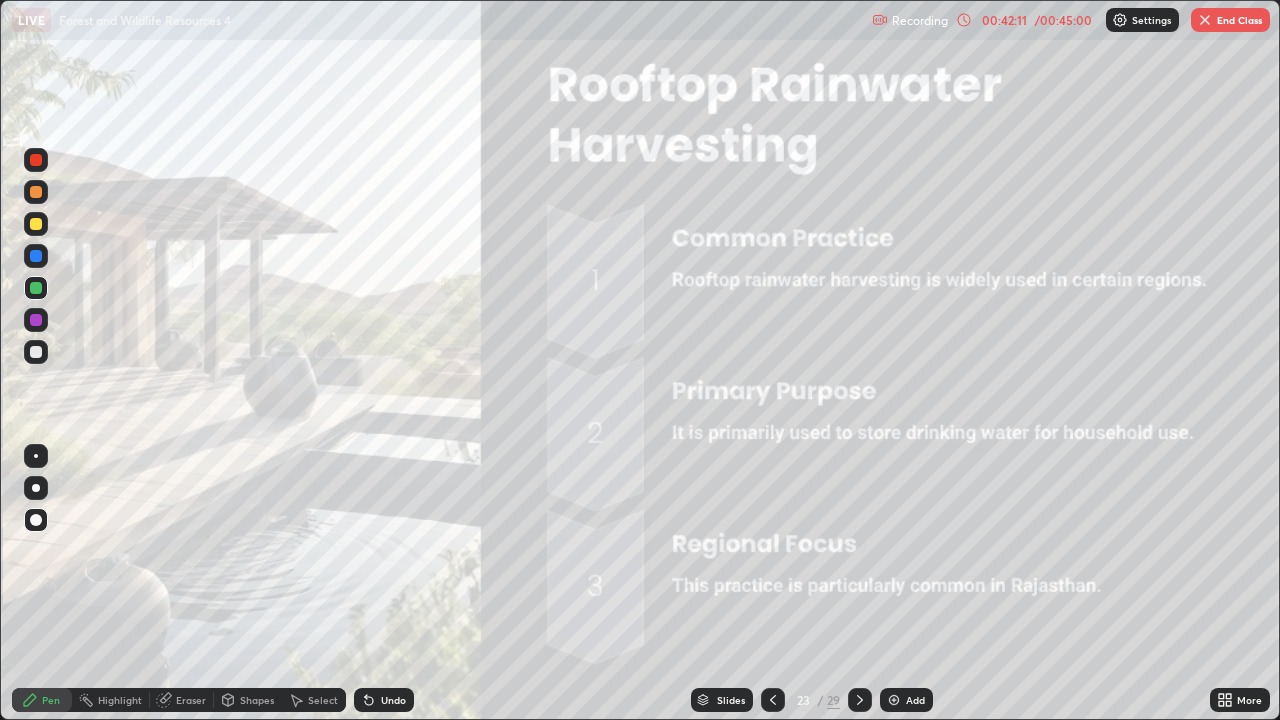 click 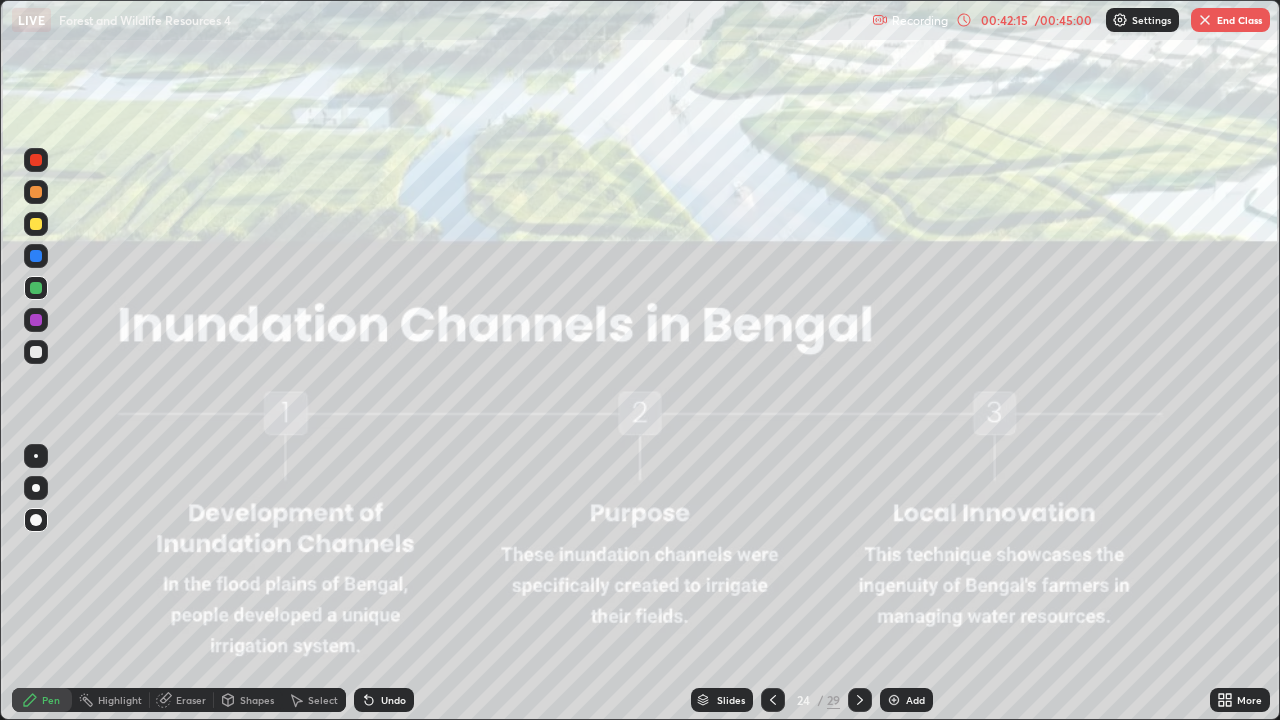 click on "End Class" at bounding box center (1230, 20) 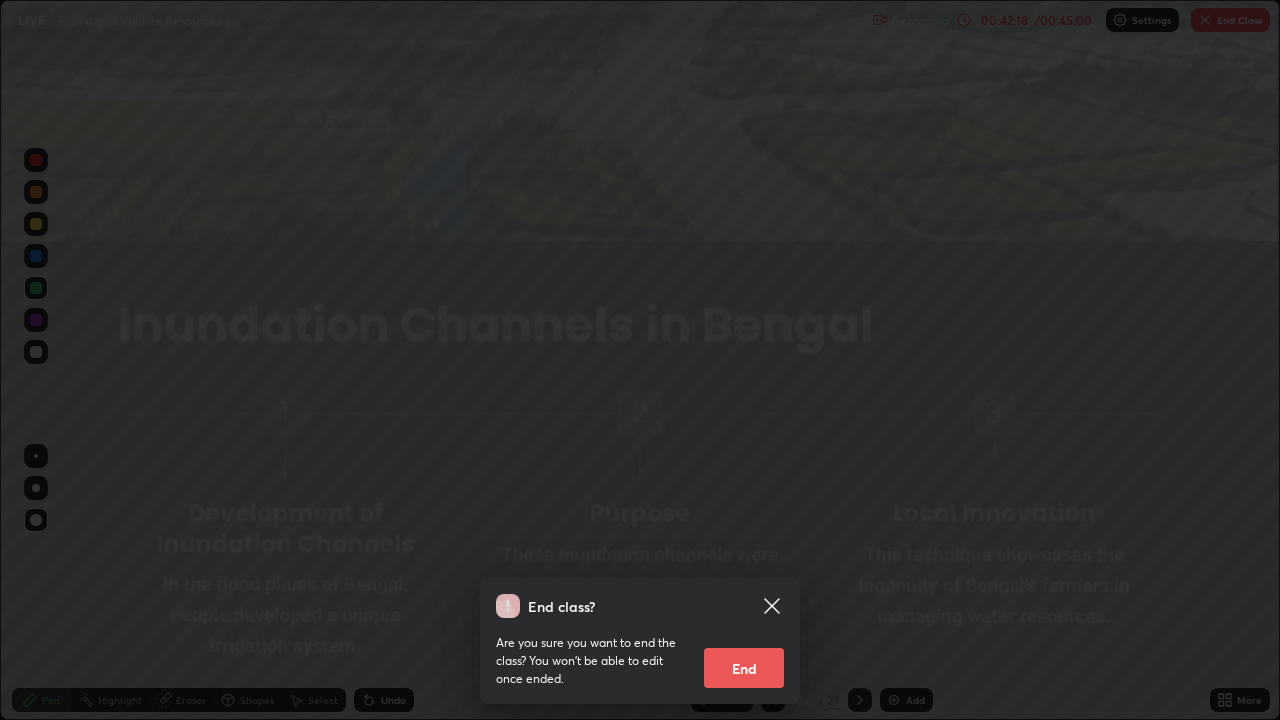 click 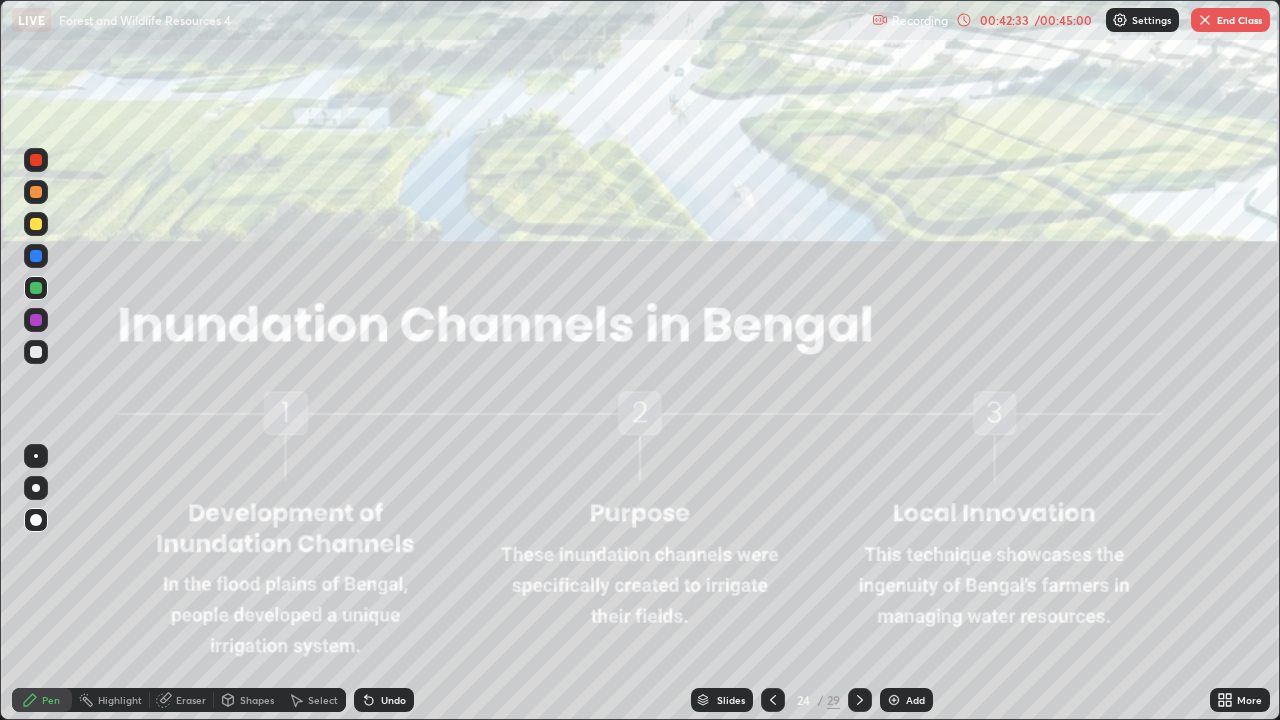 click on "End Class" at bounding box center [1230, 20] 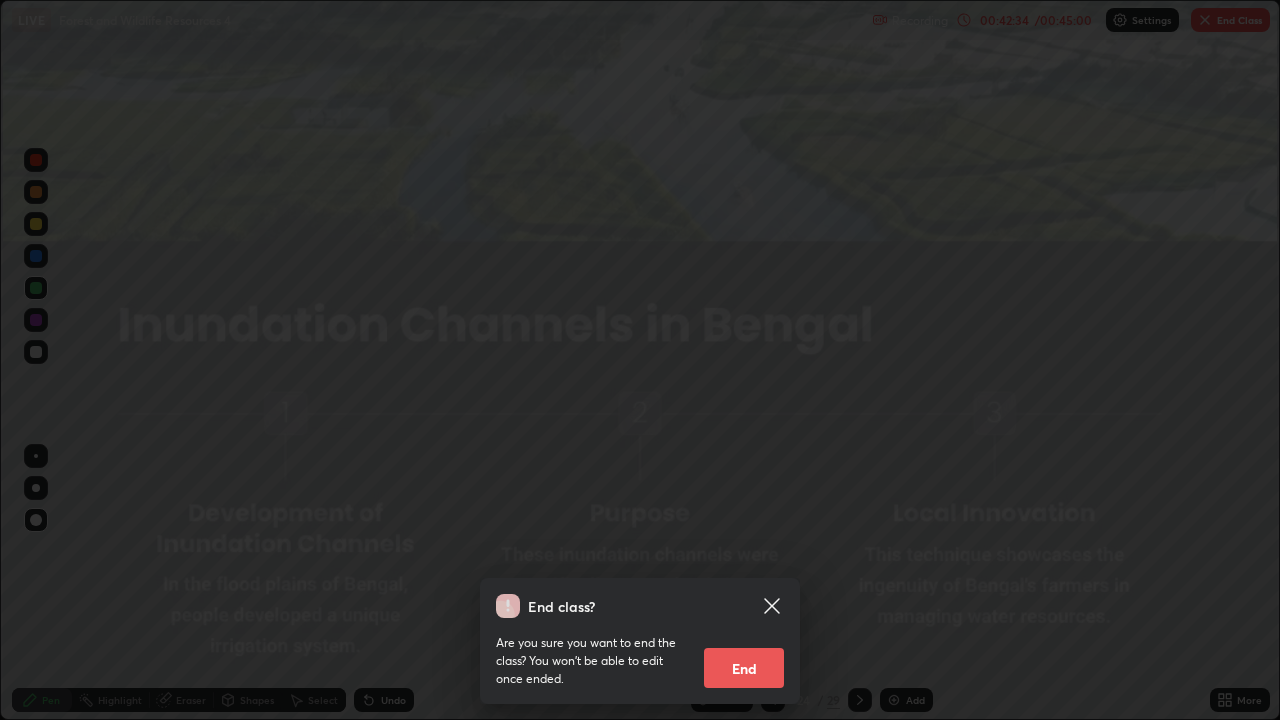 click on "End" at bounding box center [744, 668] 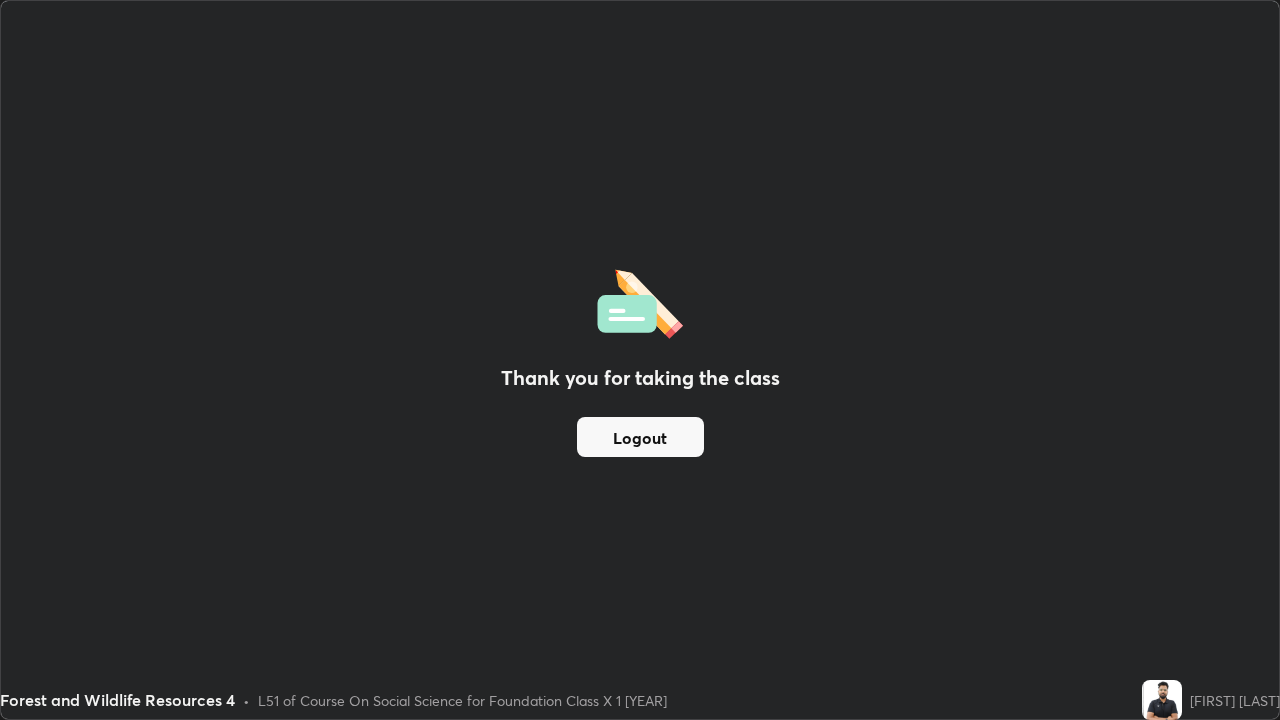 click on "Logout" at bounding box center [640, 437] 